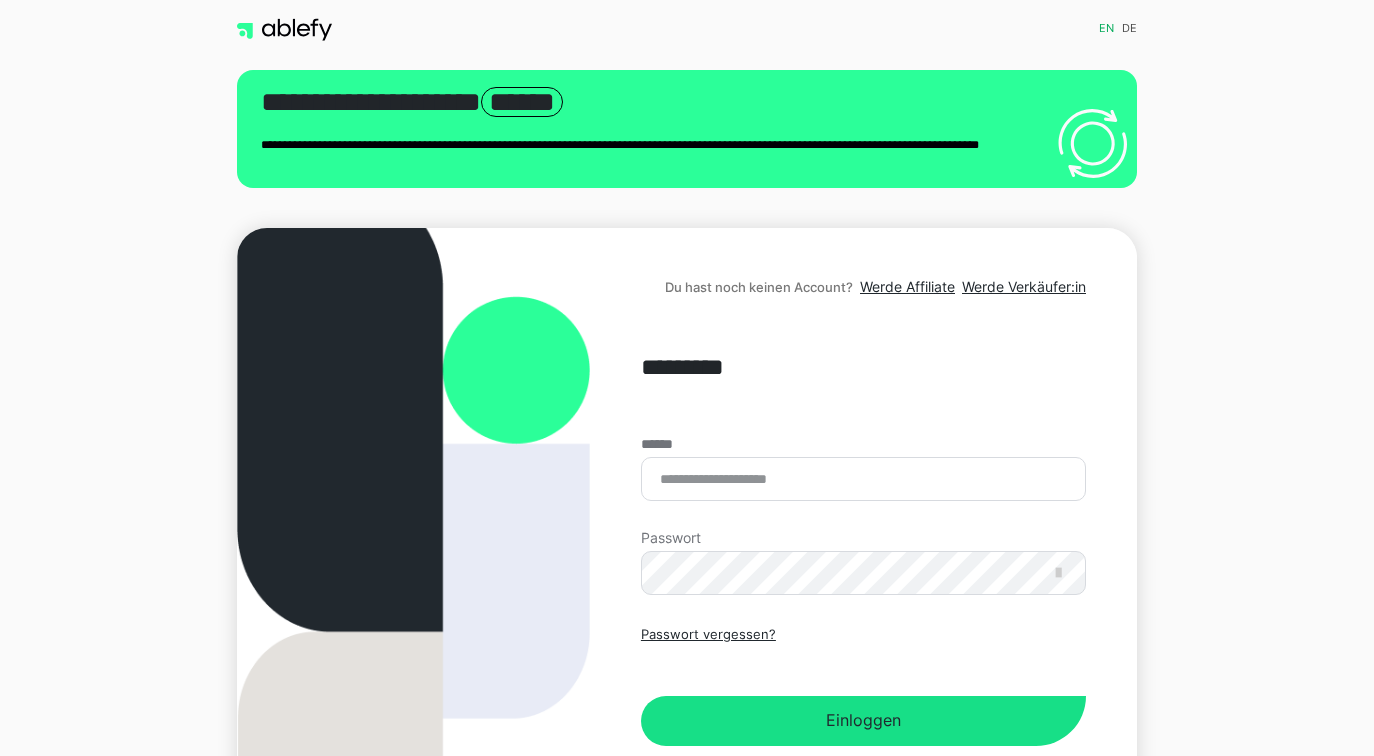 scroll, scrollTop: 0, scrollLeft: 0, axis: both 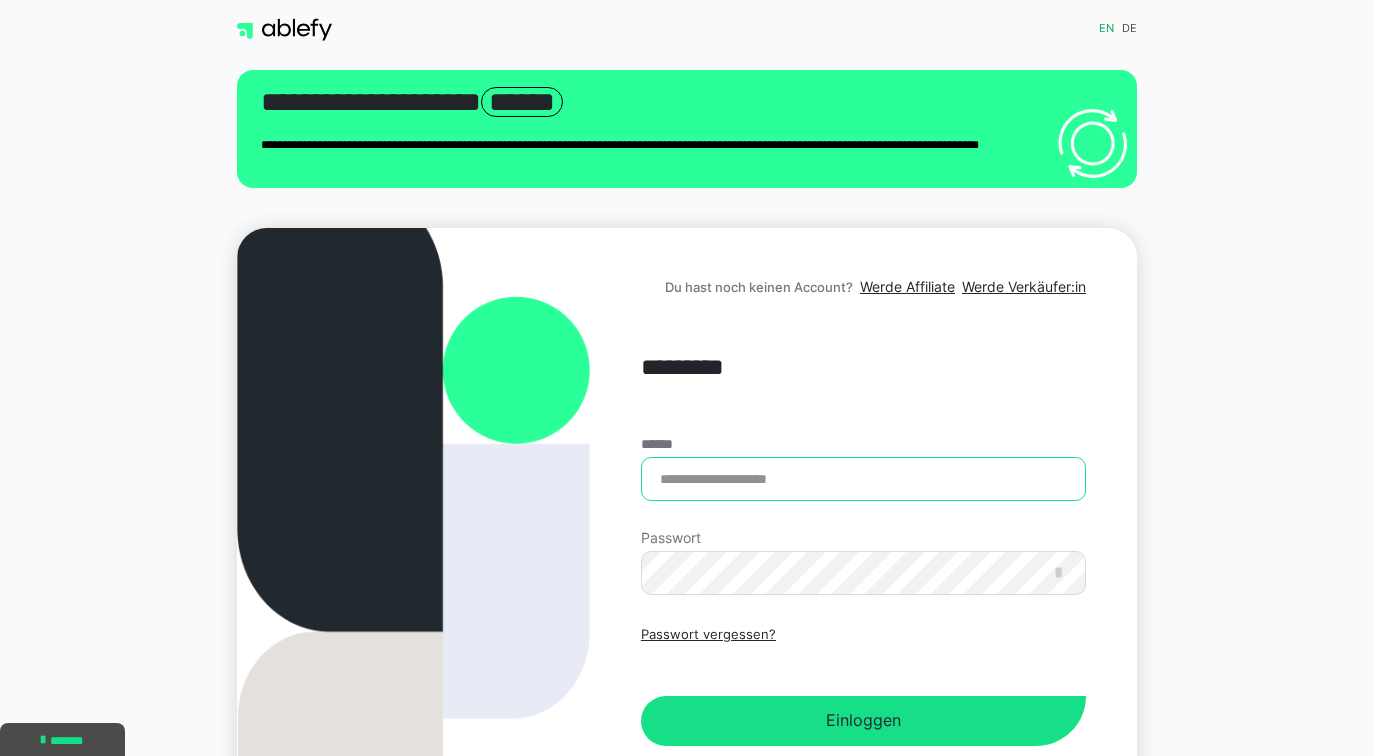 click on "******" at bounding box center [863, 479] 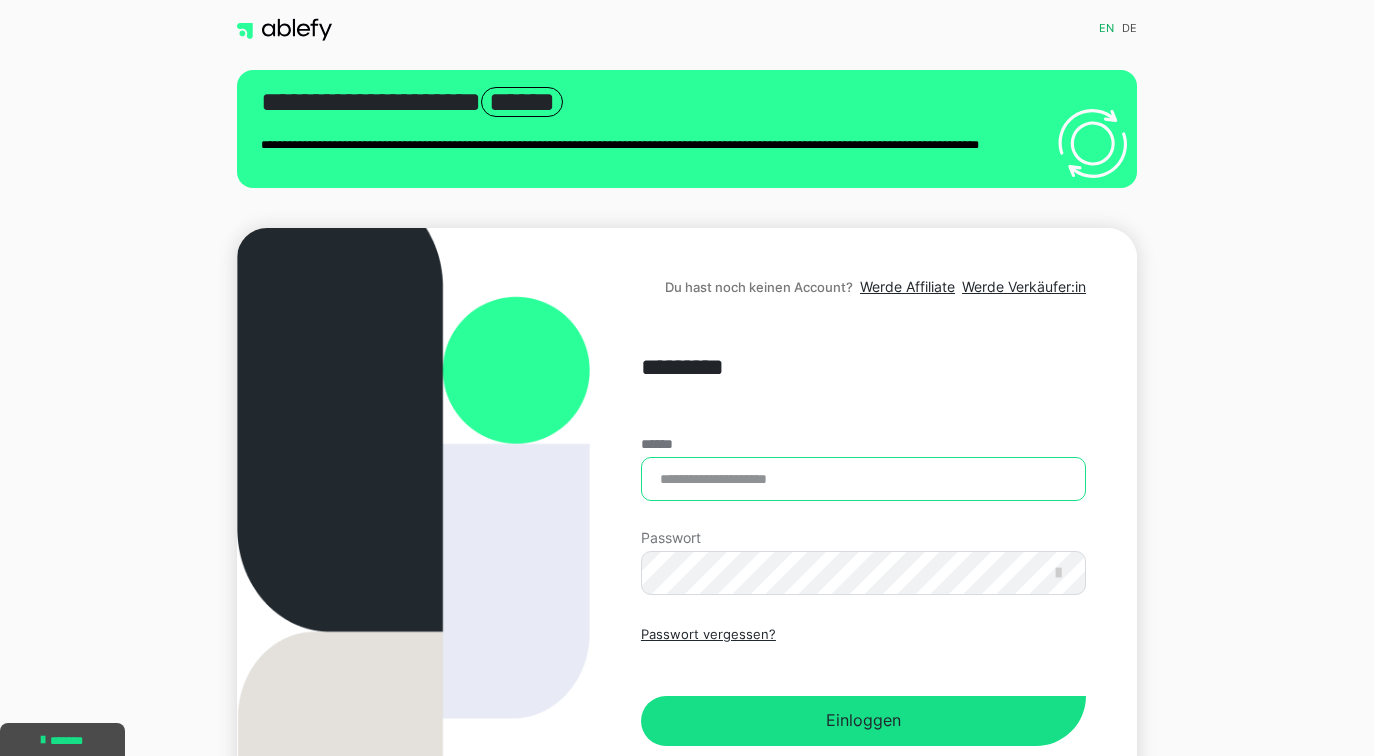 type on "**********" 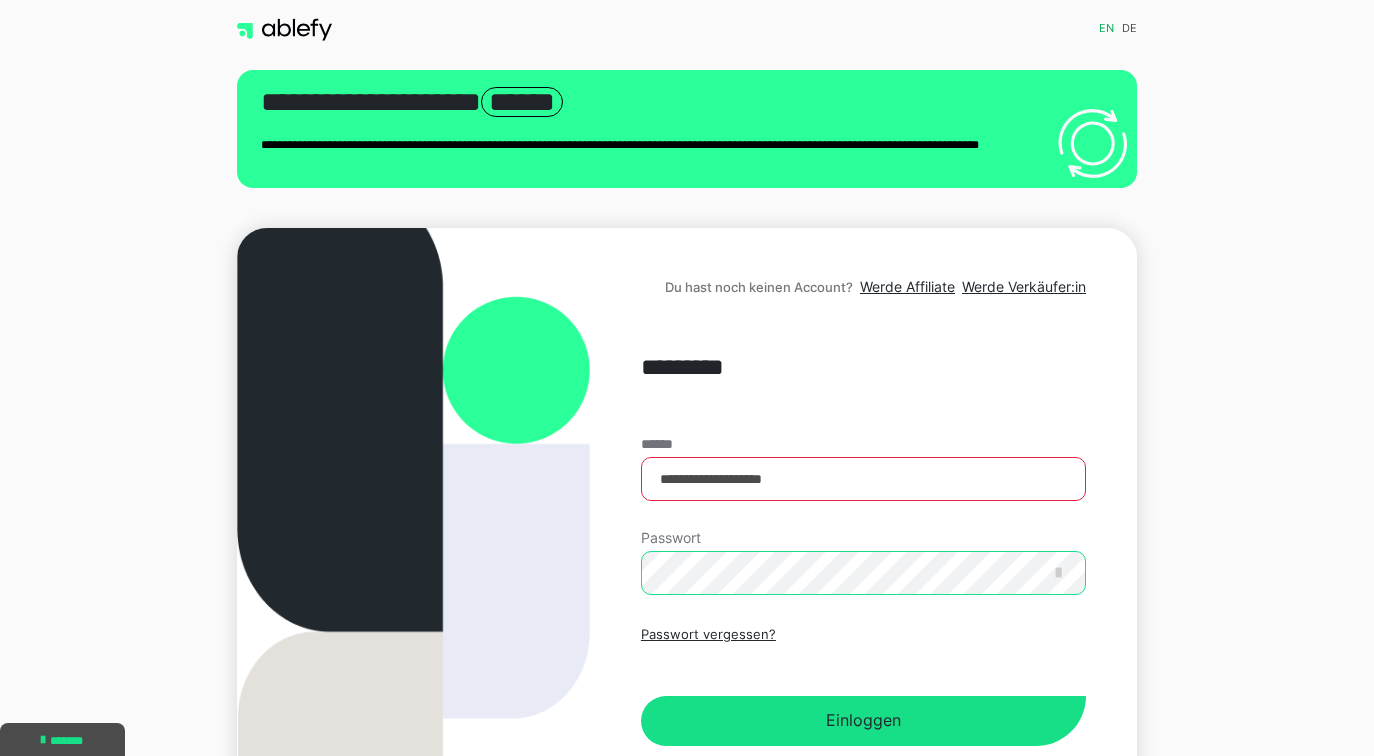 click on "Einloggen" at bounding box center [863, 721] 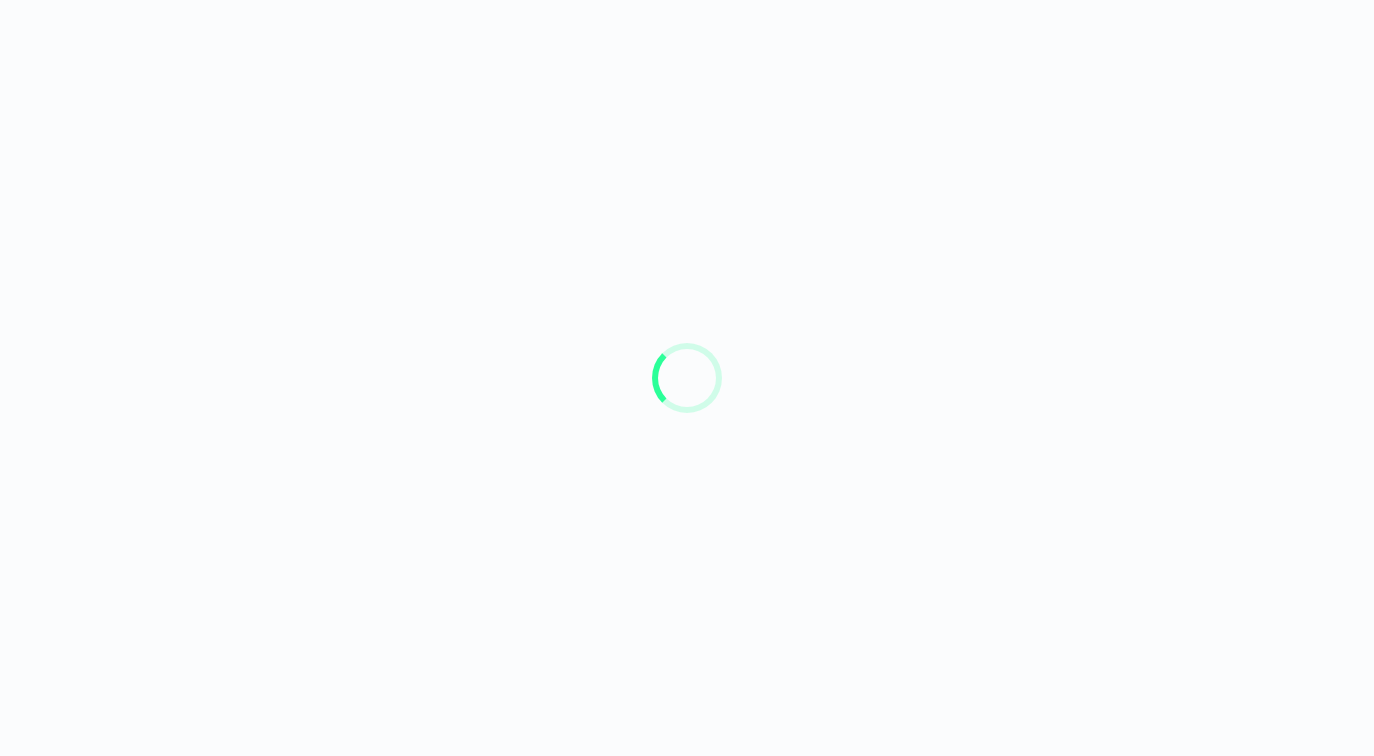 scroll, scrollTop: 0, scrollLeft: 0, axis: both 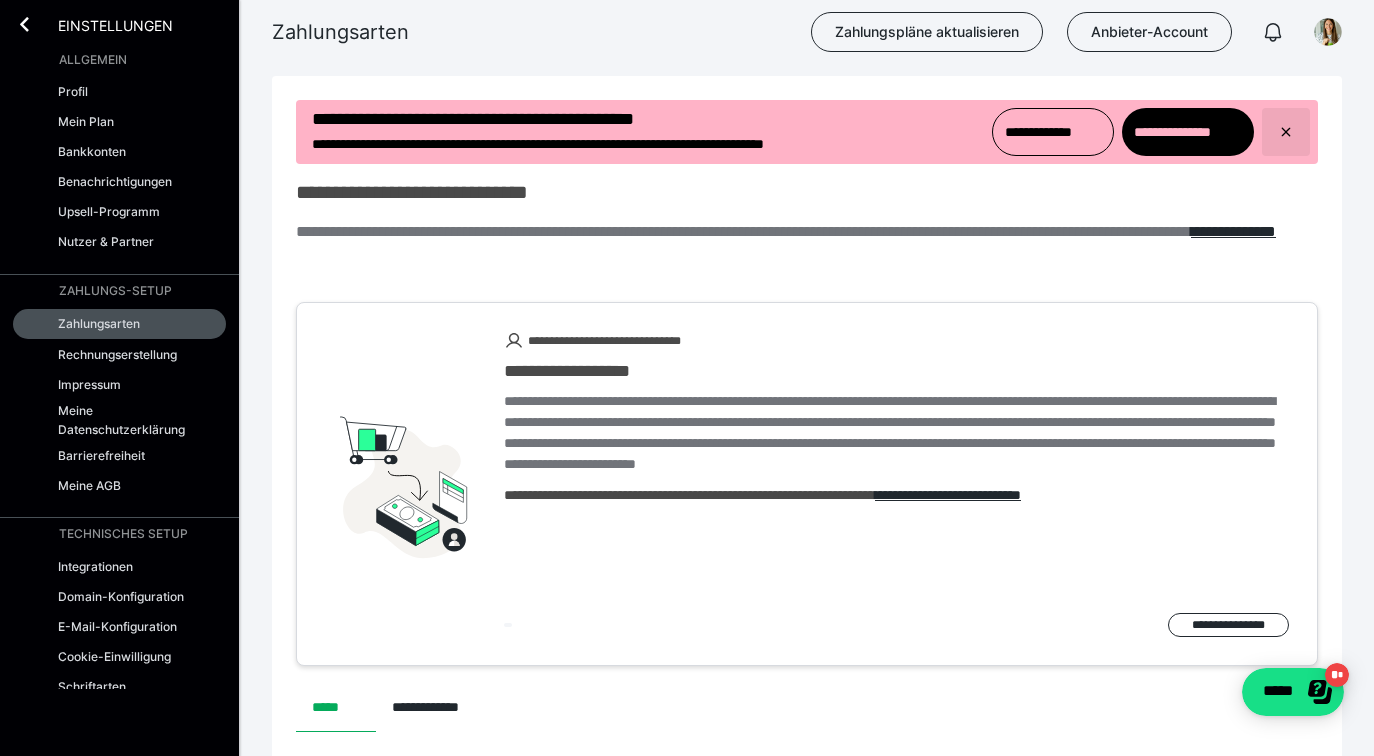 click at bounding box center (1286, 132) 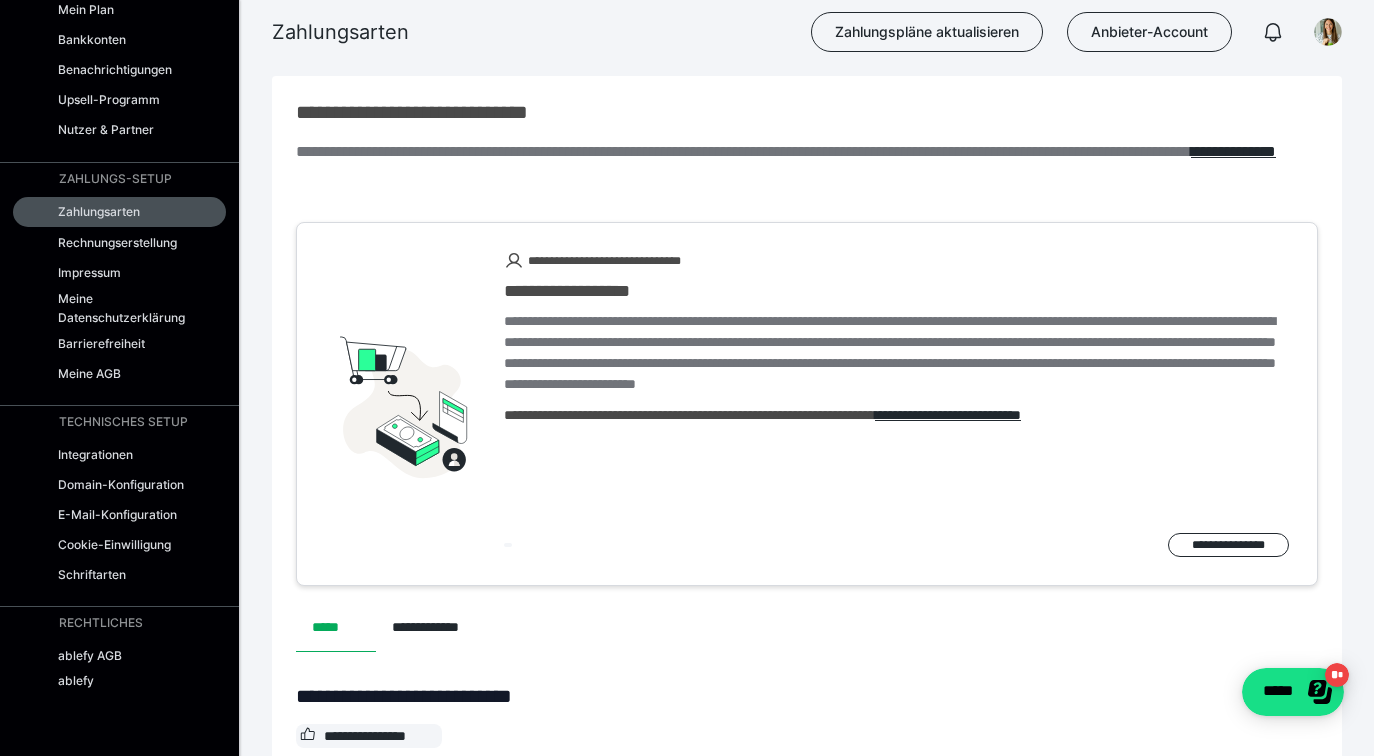 scroll, scrollTop: 115, scrollLeft: 0, axis: vertical 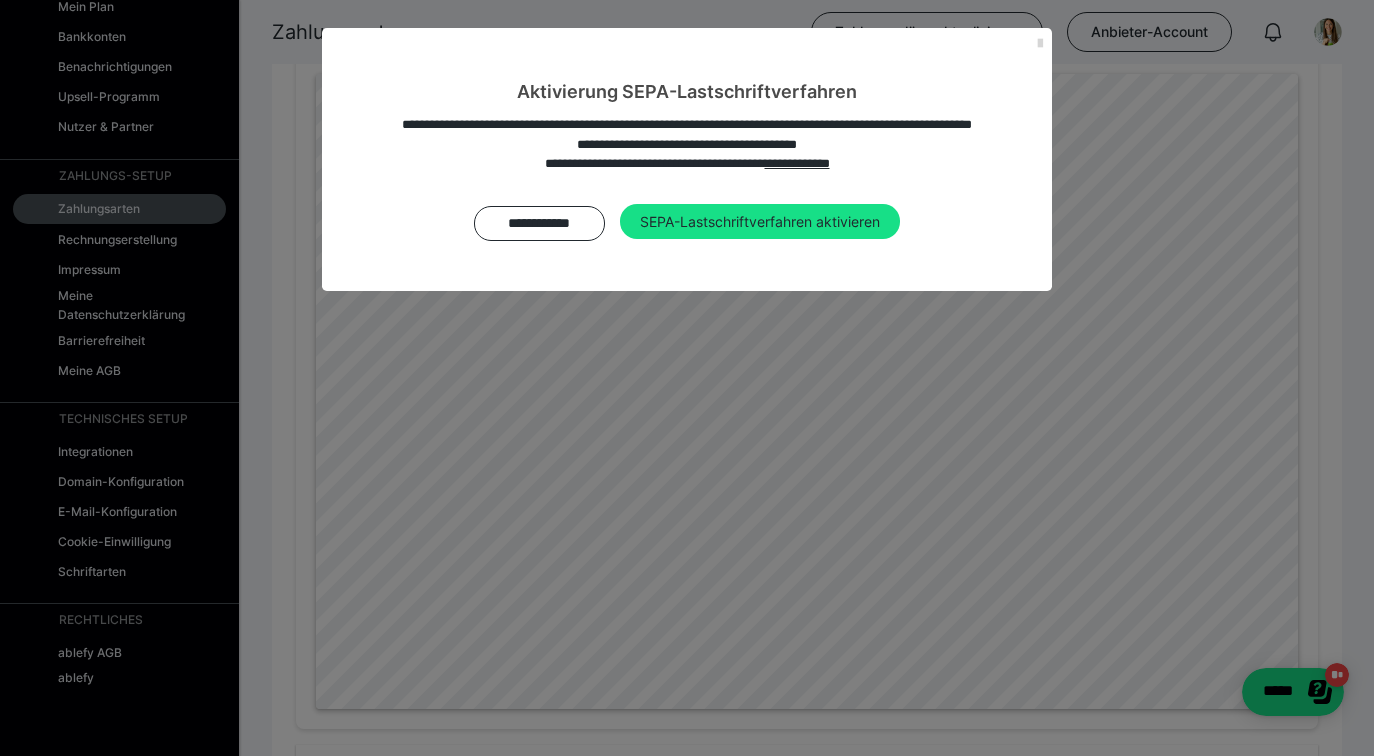 click at bounding box center [1040, 44] 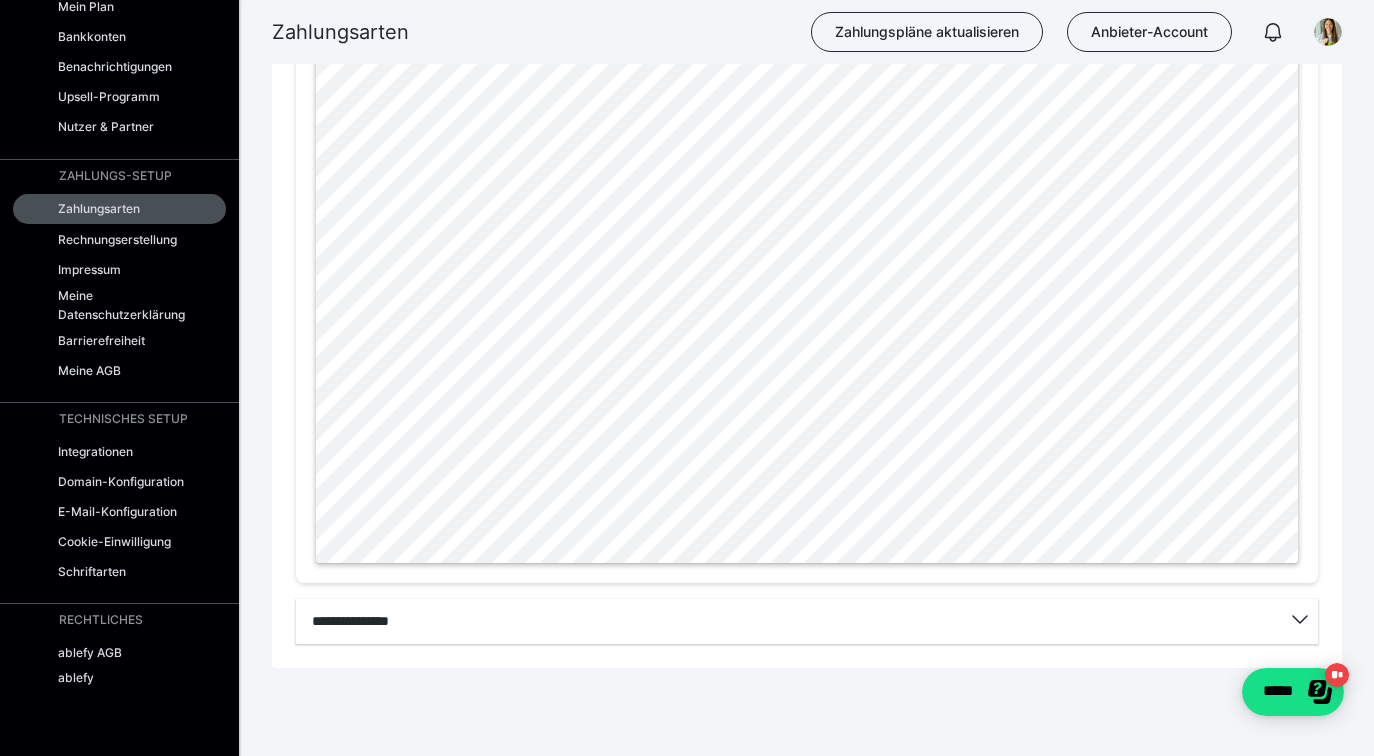 scroll, scrollTop: 986, scrollLeft: 0, axis: vertical 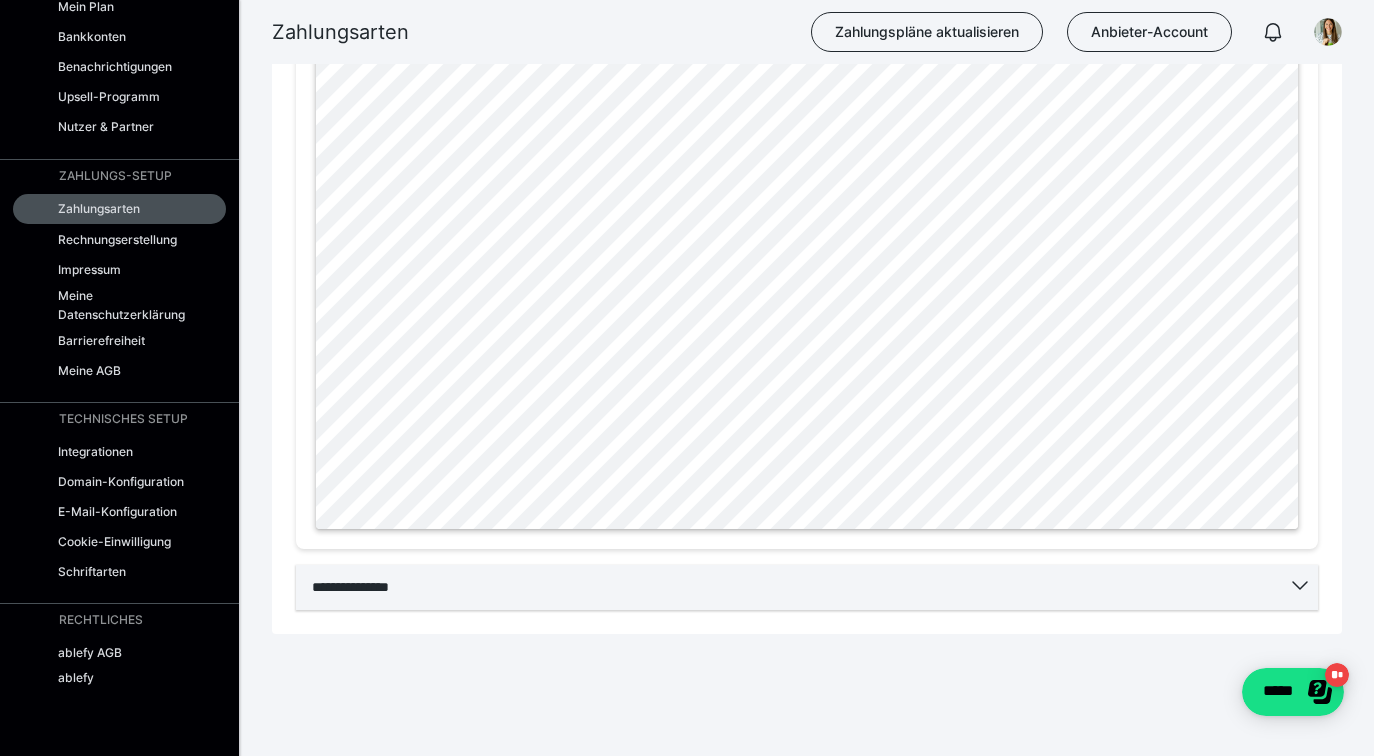 click on "**********" at bounding box center [807, 587] 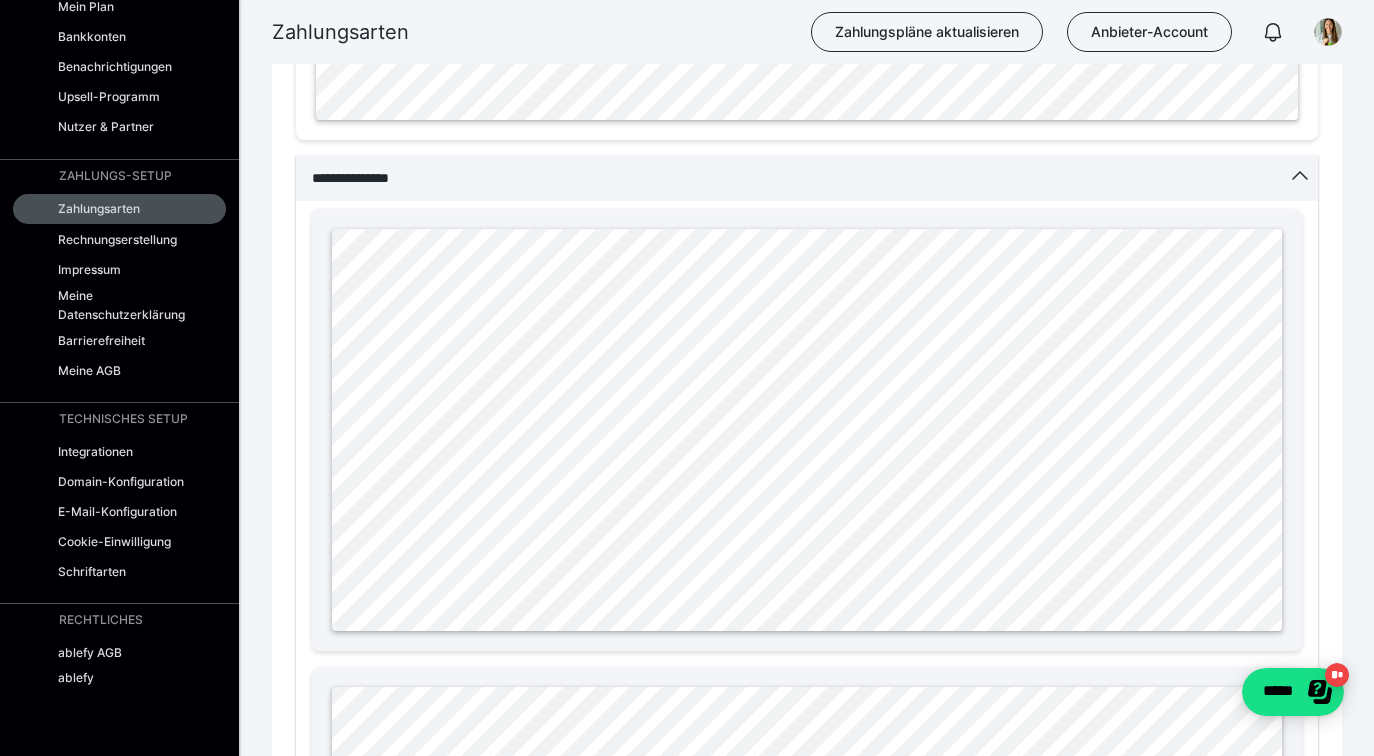 scroll, scrollTop: 1401, scrollLeft: 0, axis: vertical 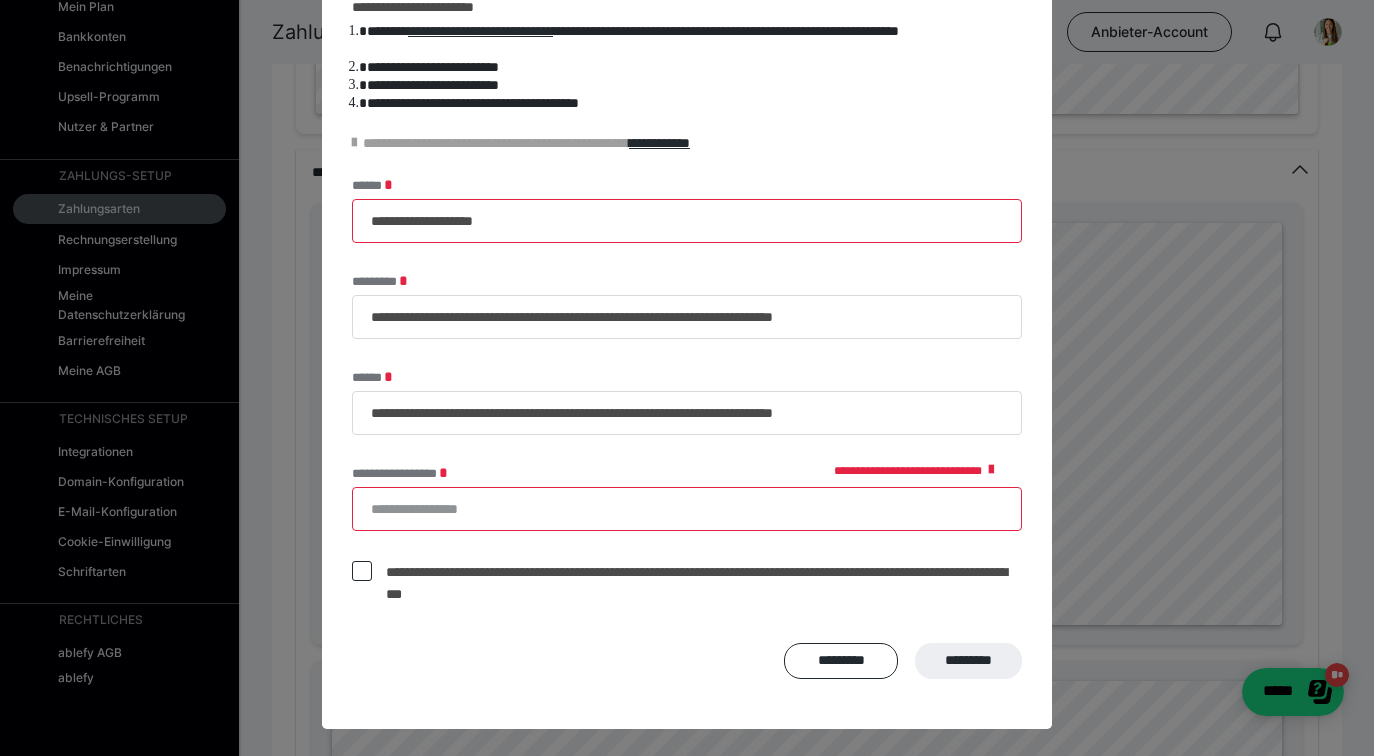 click on "**********" at bounding box center (687, 509) 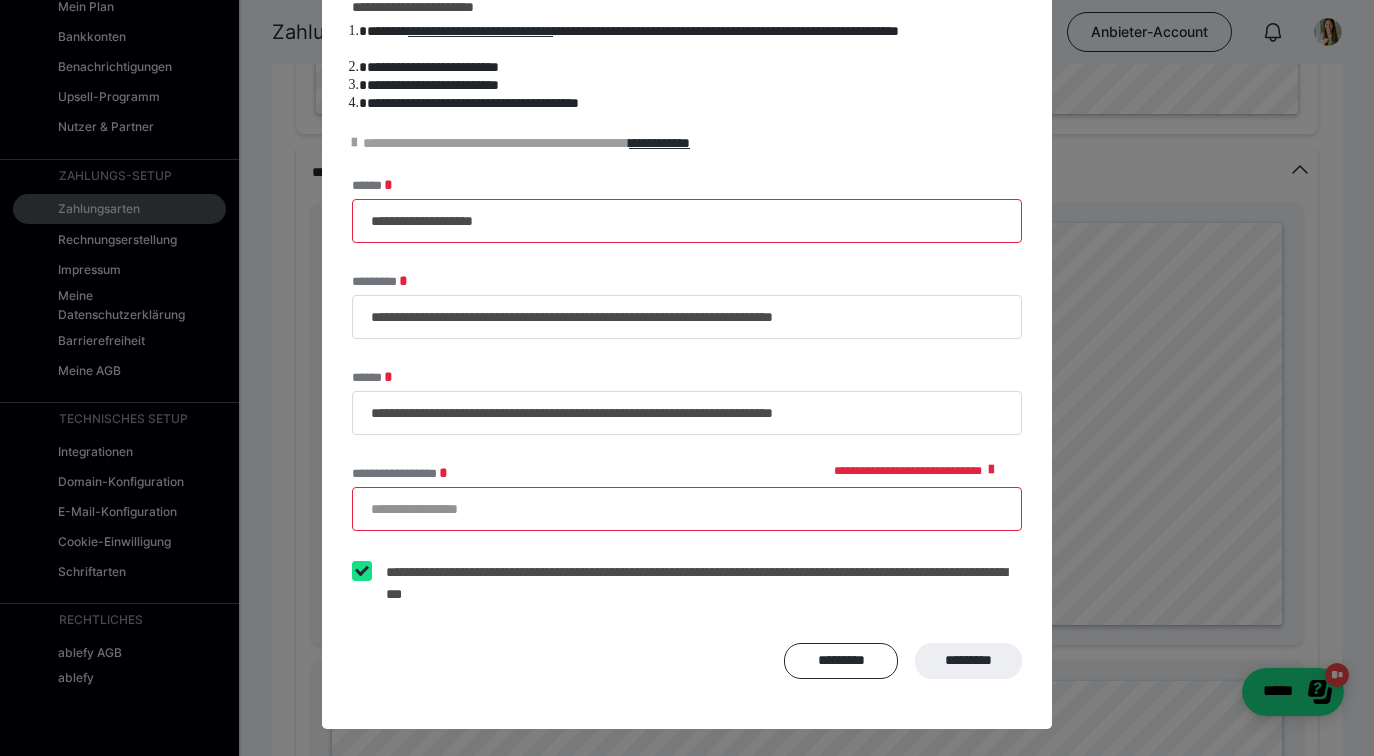 click on "**********" at bounding box center [687, 378] 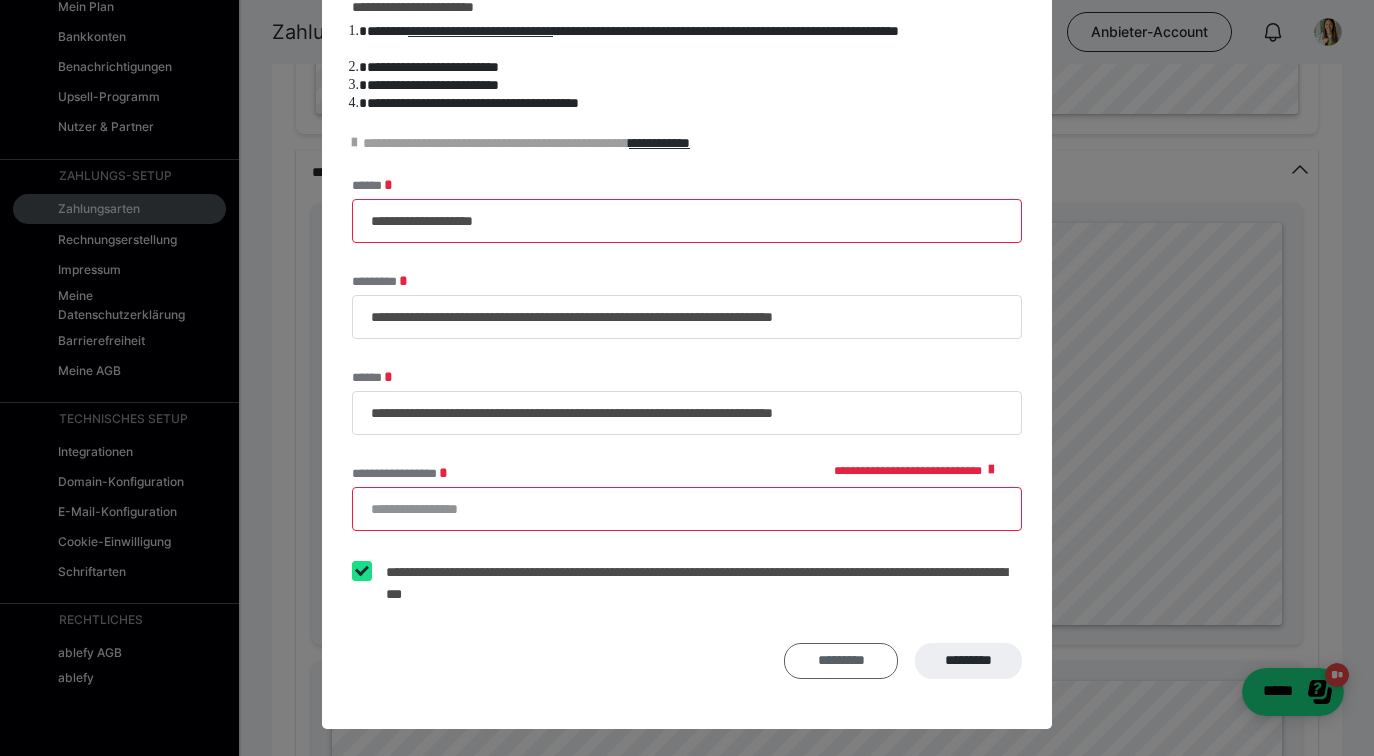 click on "*********" at bounding box center [841, 661] 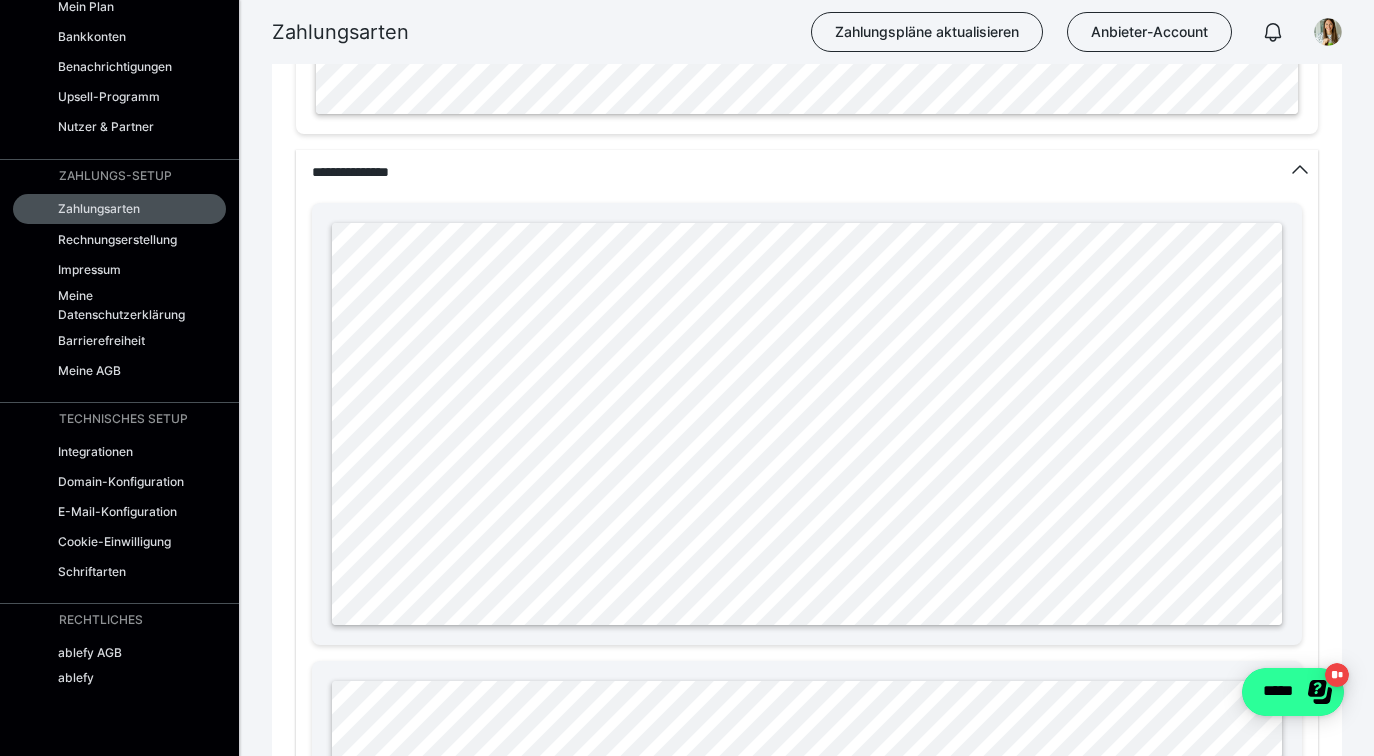 click on "*****" at bounding box center (1293, 692) 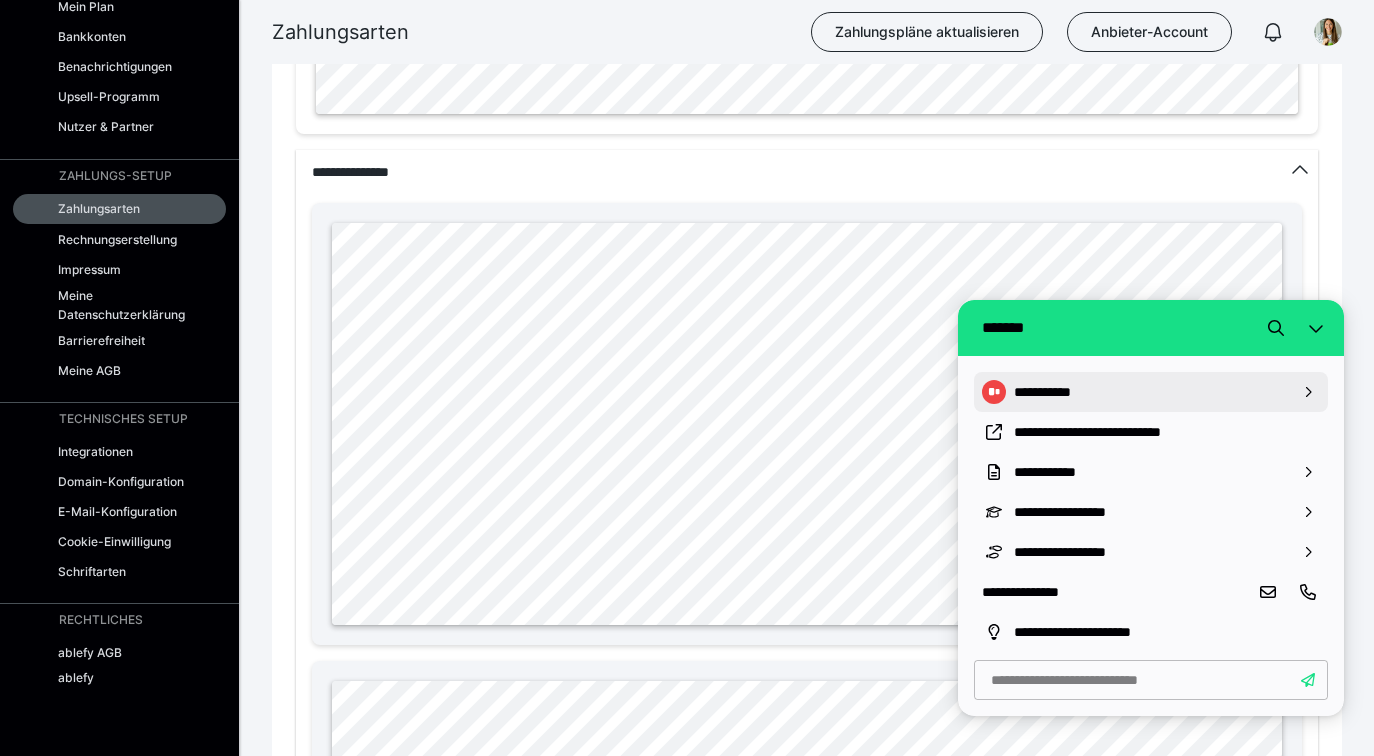 click on "**********" at bounding box center [1151, 392] 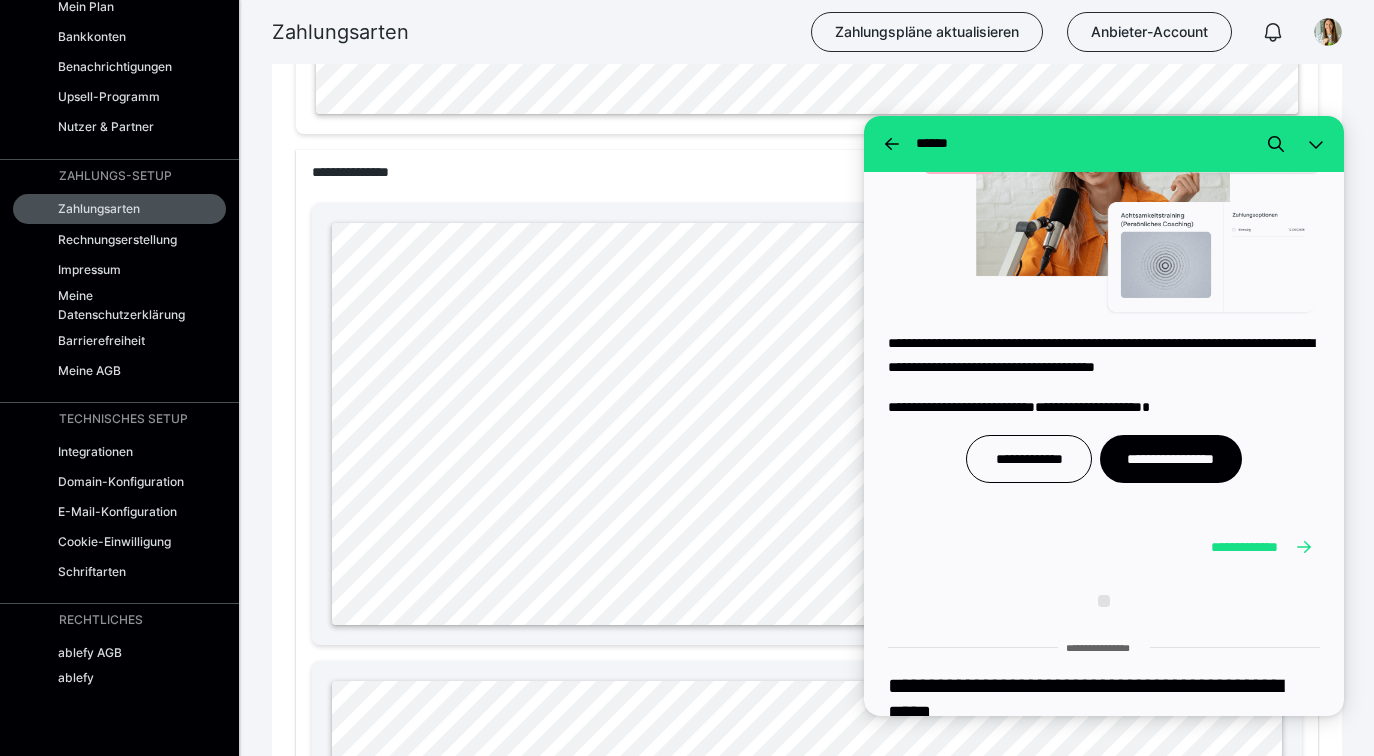 scroll, scrollTop: 7610, scrollLeft: 0, axis: vertical 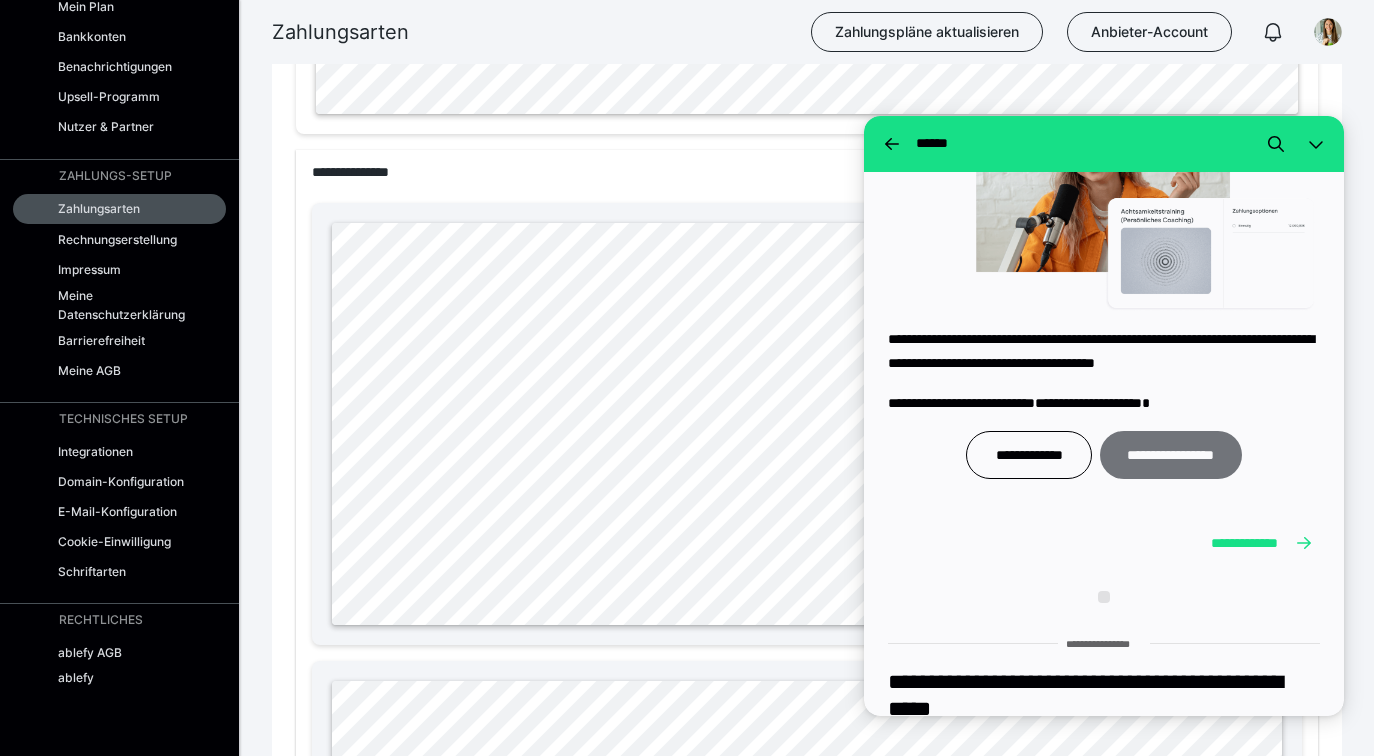click on "**********" at bounding box center [1171, 455] 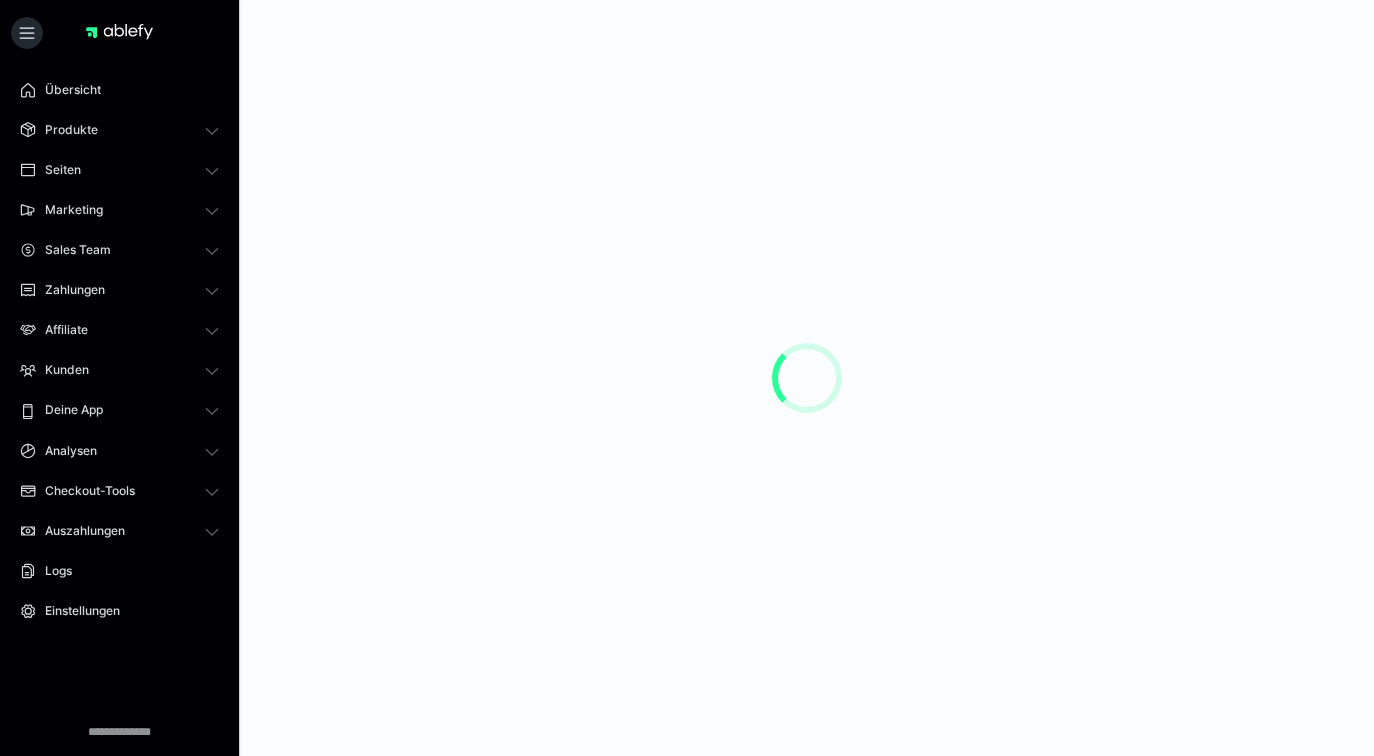 scroll, scrollTop: 0, scrollLeft: 0, axis: both 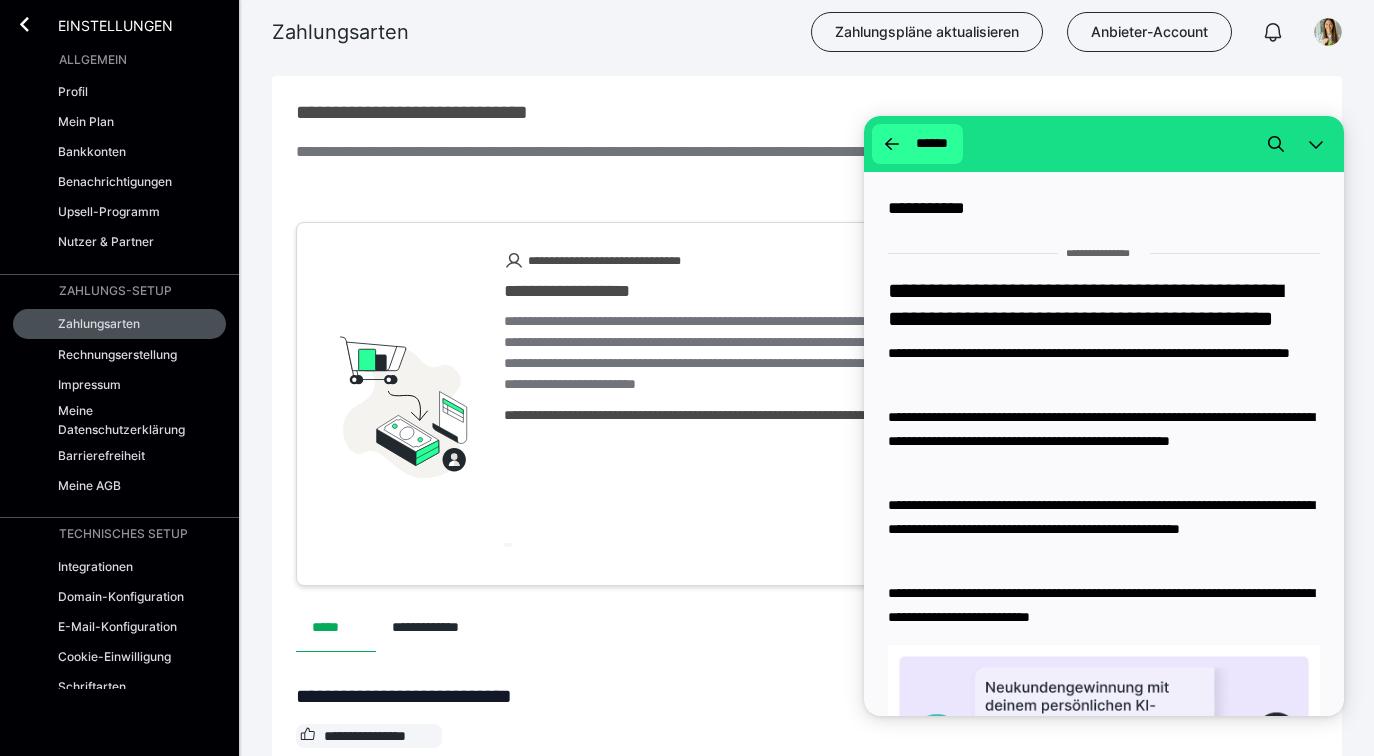 click at bounding box center (892, 144) 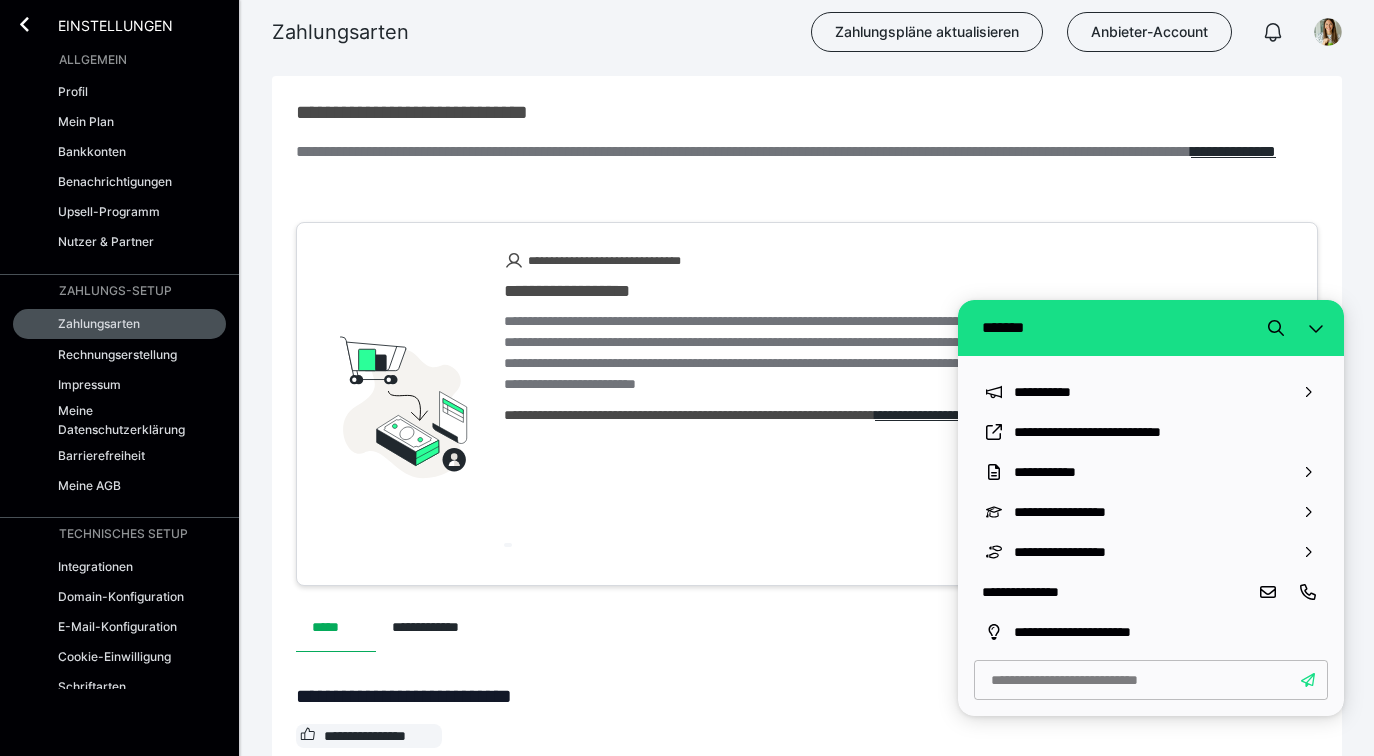 click on "**********" at bounding box center [896, 545] 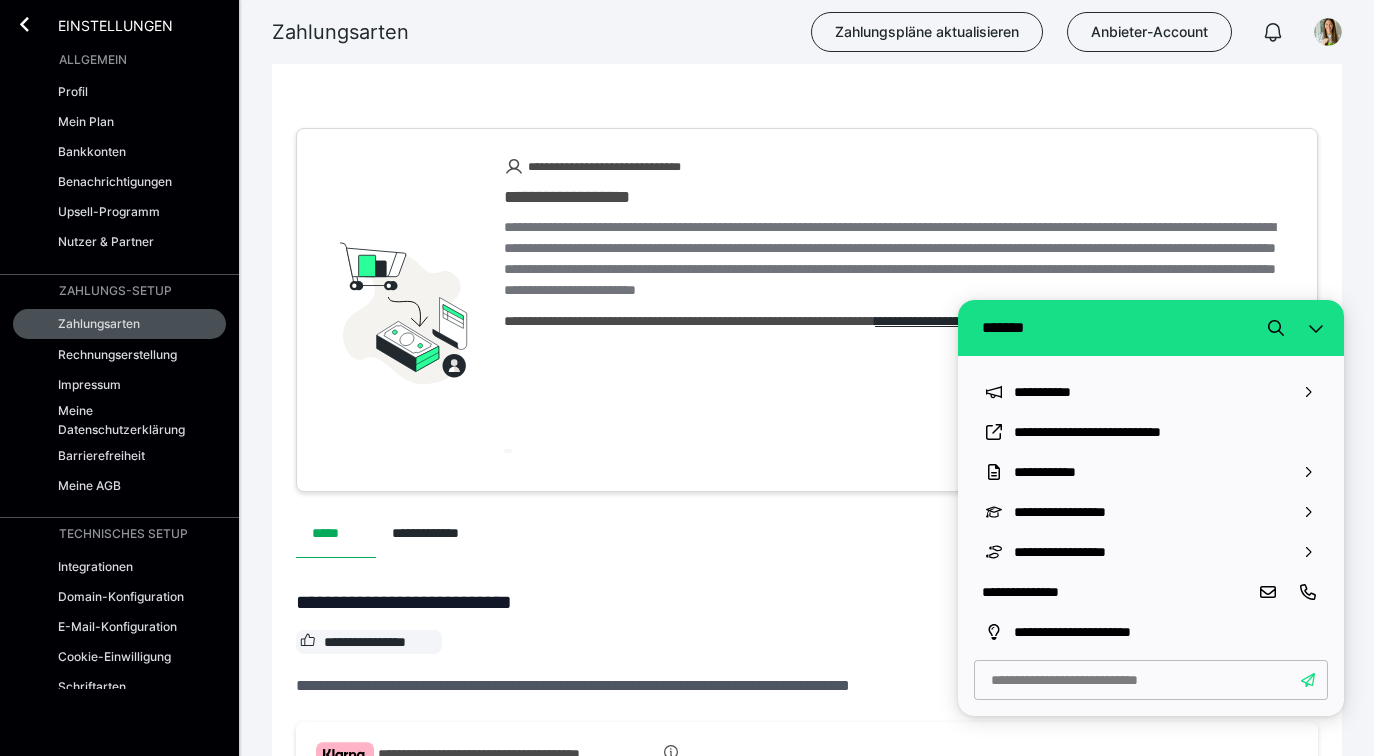 scroll, scrollTop: 99, scrollLeft: 0, axis: vertical 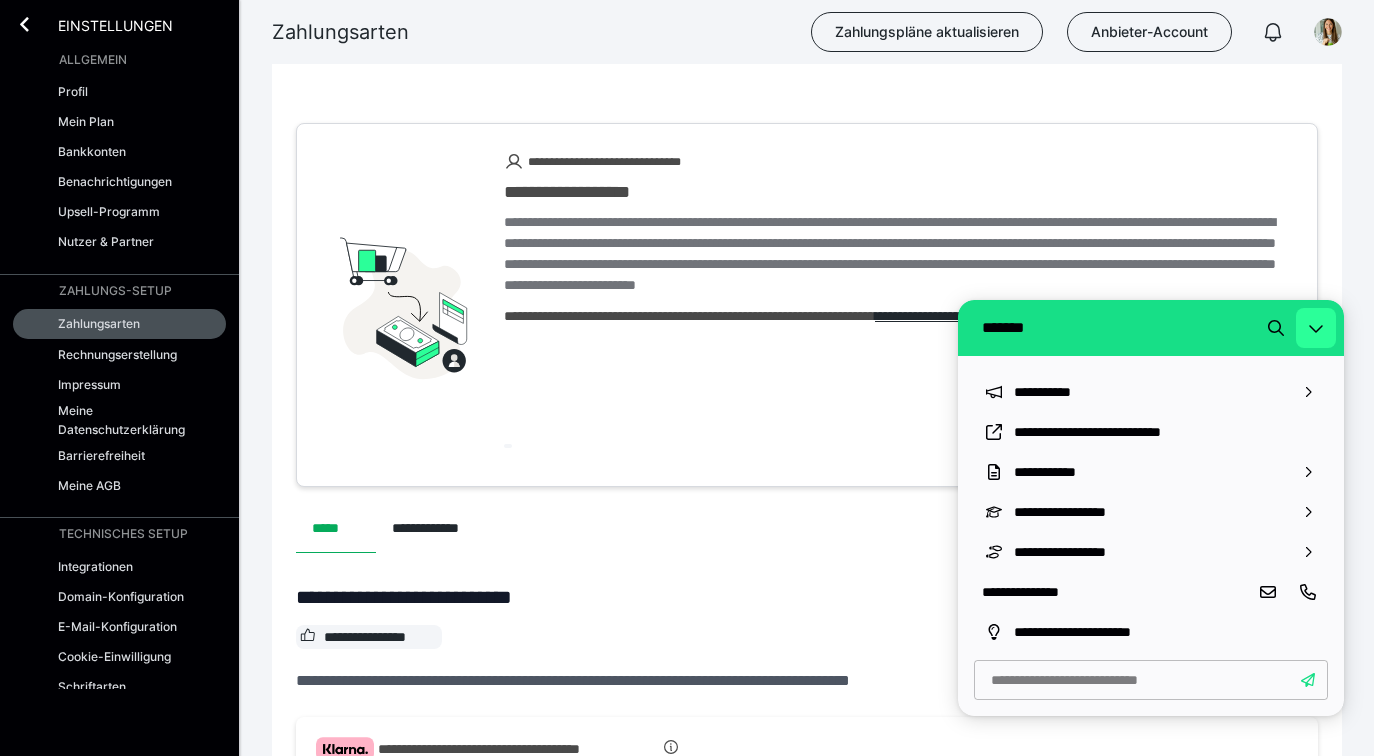 click 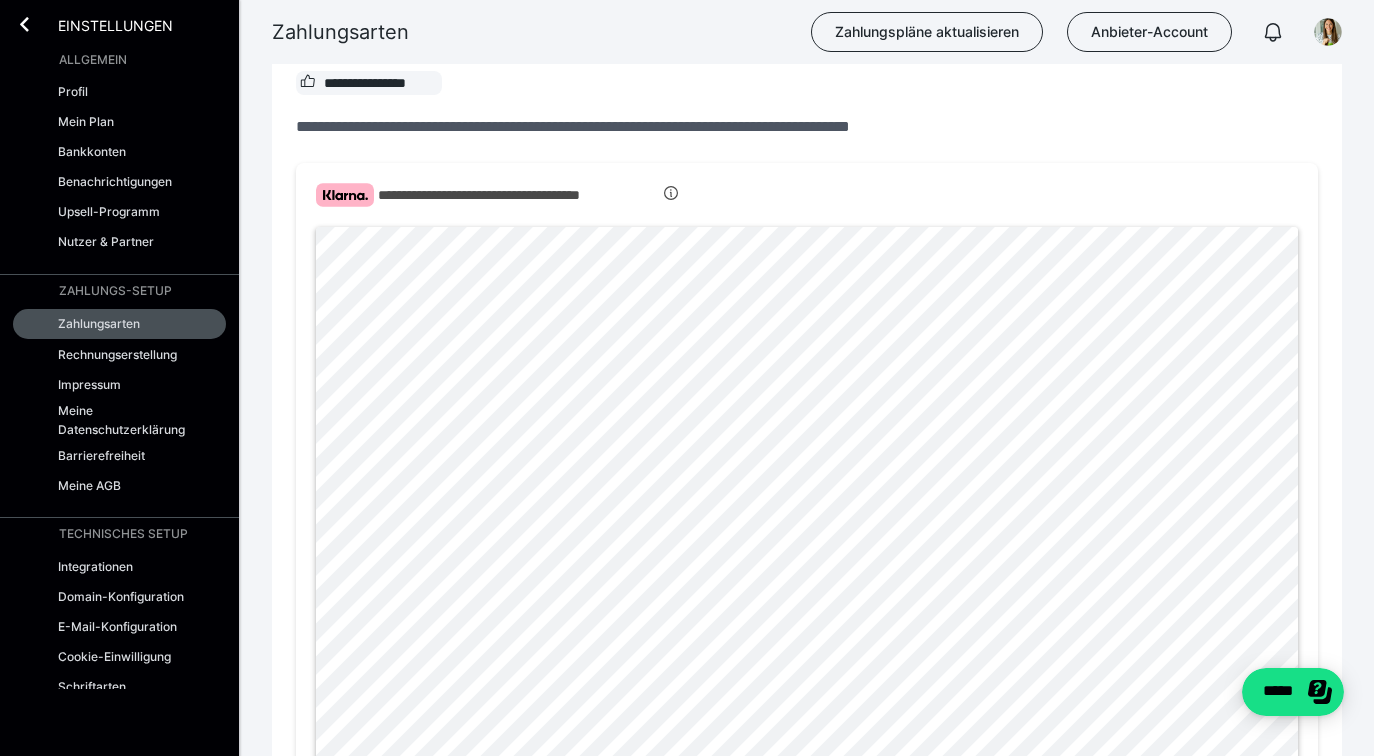 scroll, scrollTop: 654, scrollLeft: 0, axis: vertical 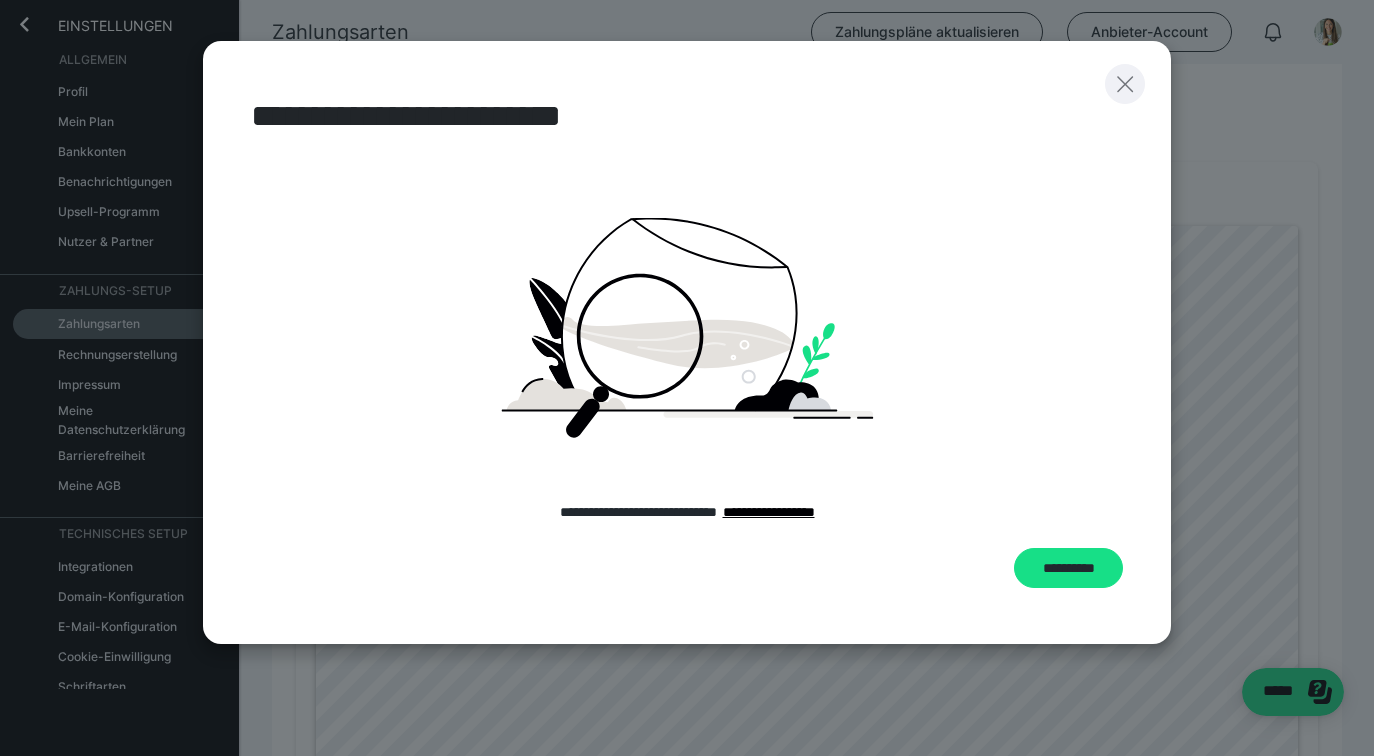 click 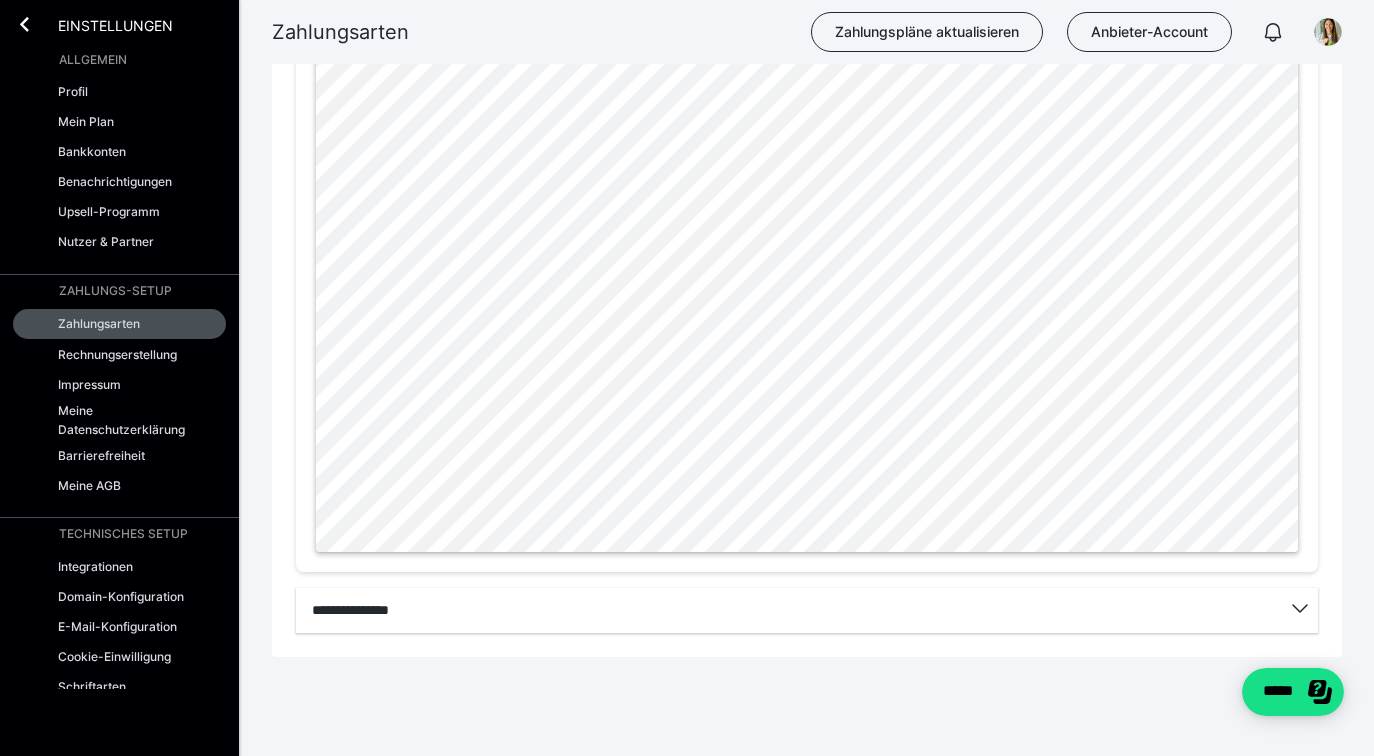 scroll, scrollTop: 965, scrollLeft: 0, axis: vertical 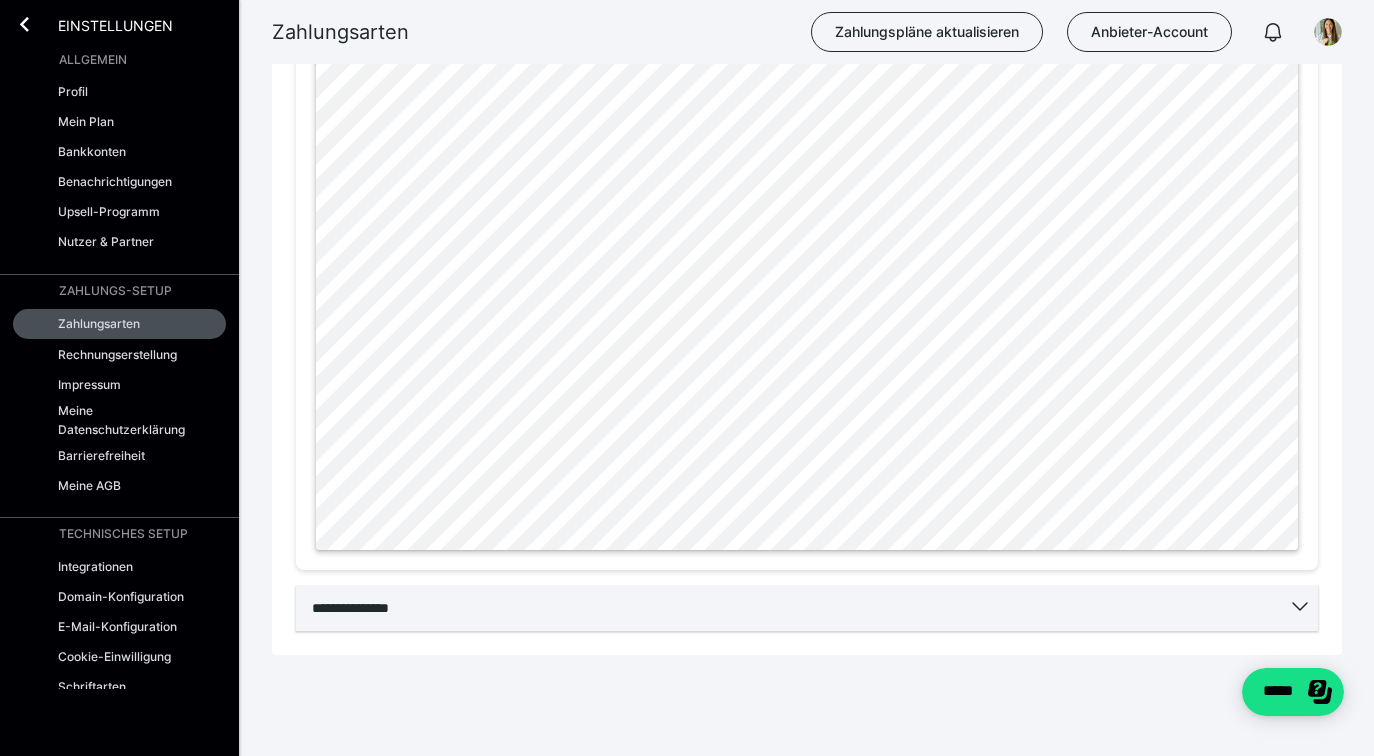 click on "**********" at bounding box center [807, 608] 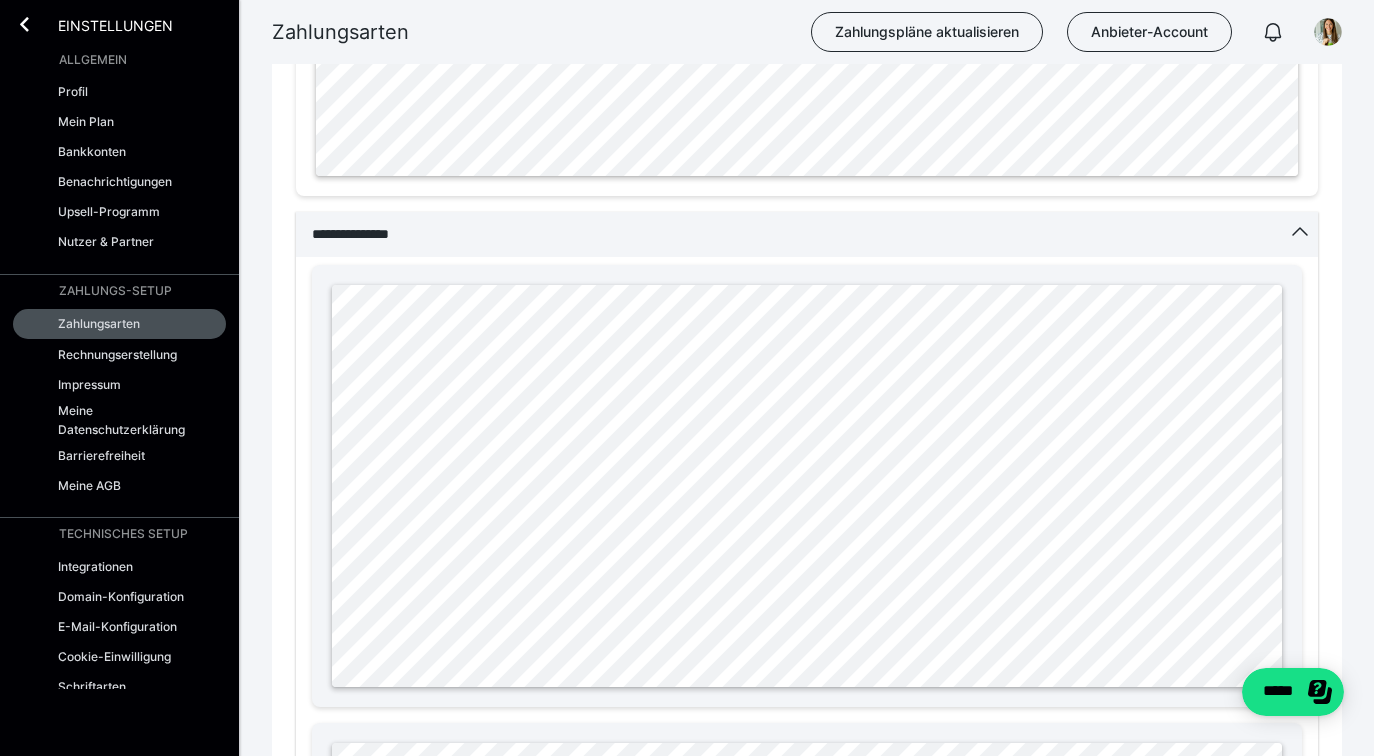 scroll, scrollTop: 1346, scrollLeft: 0, axis: vertical 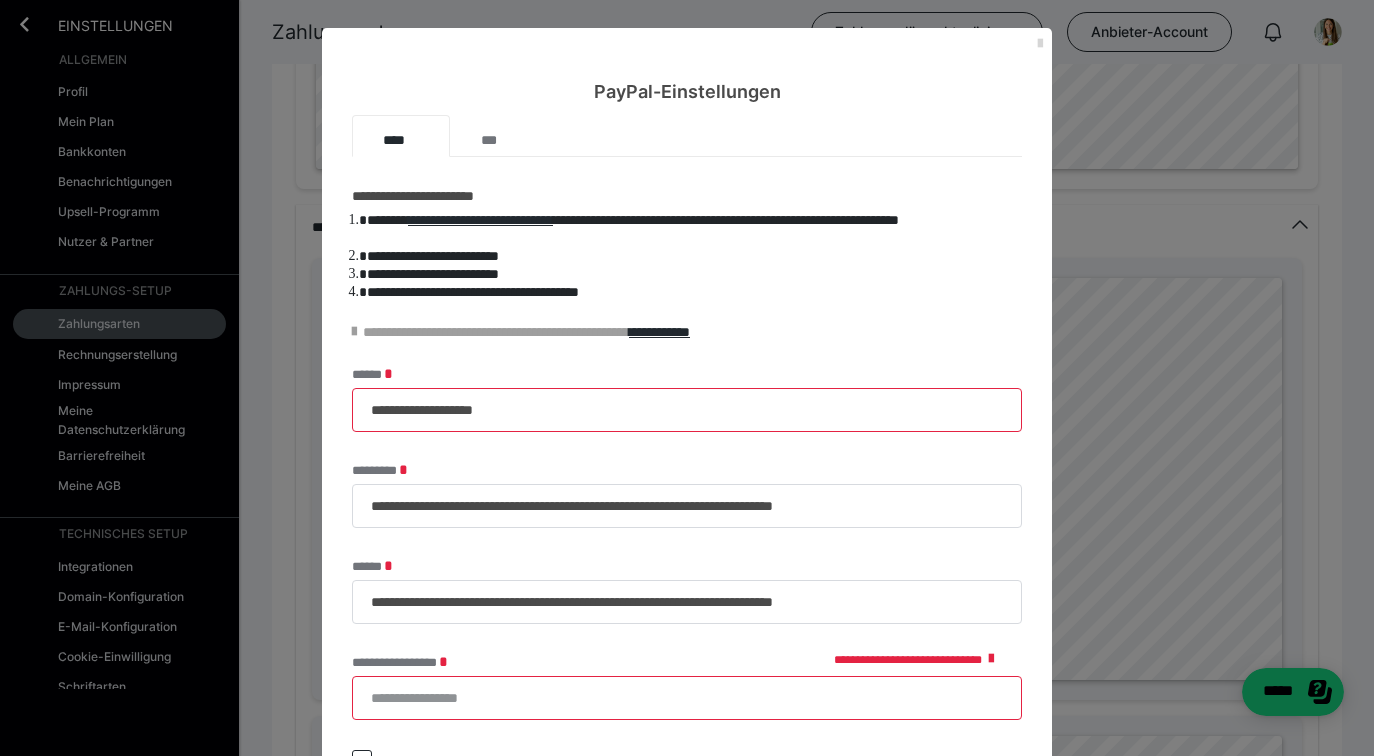 click at bounding box center [1040, 44] 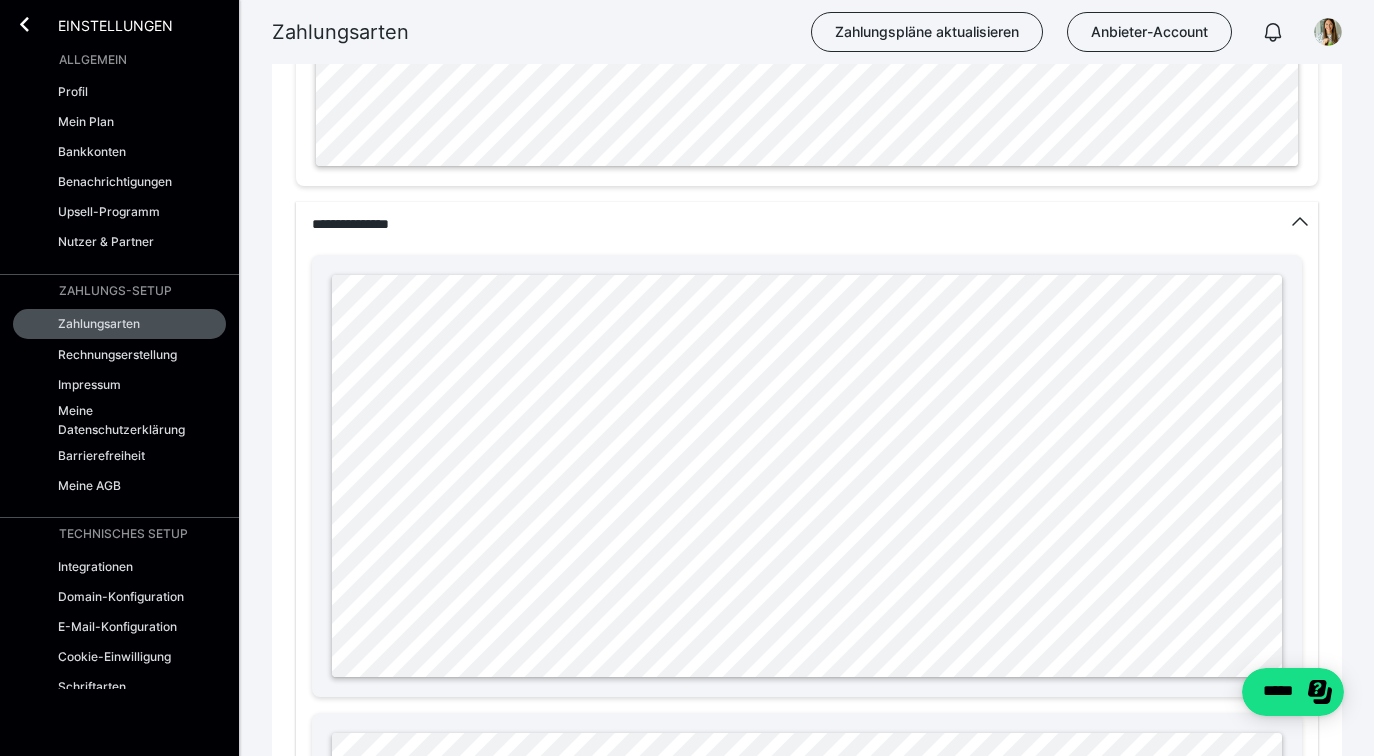 scroll, scrollTop: 1343, scrollLeft: 0, axis: vertical 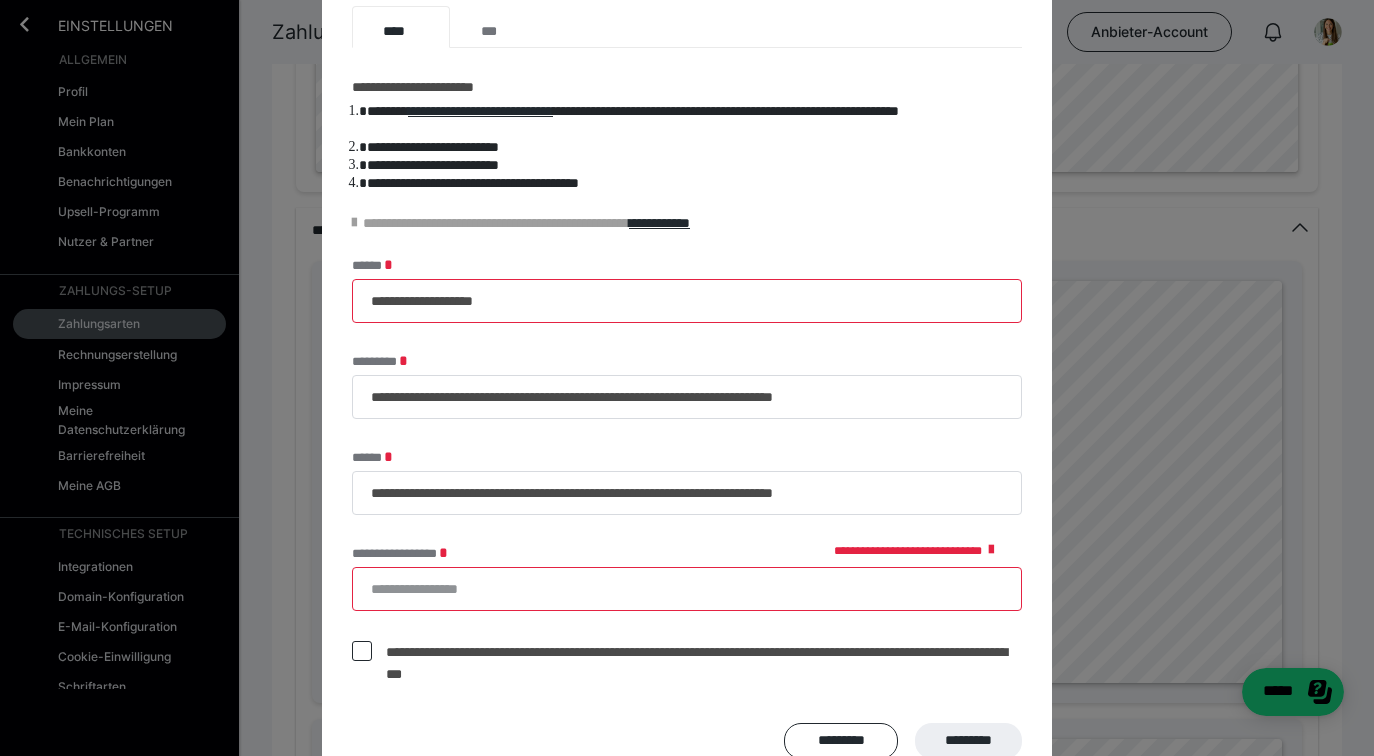 click on "**********" at bounding box center [687, 378] 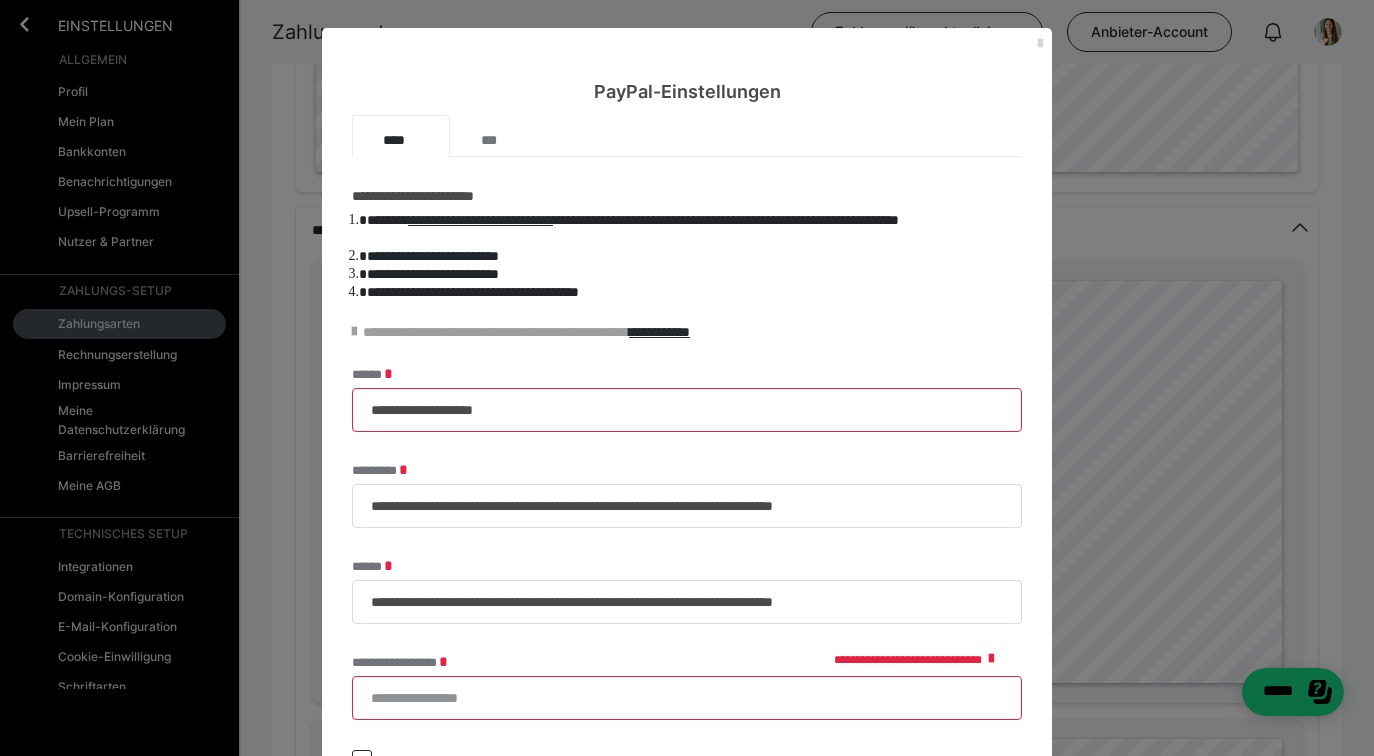 click at bounding box center [1040, 44] 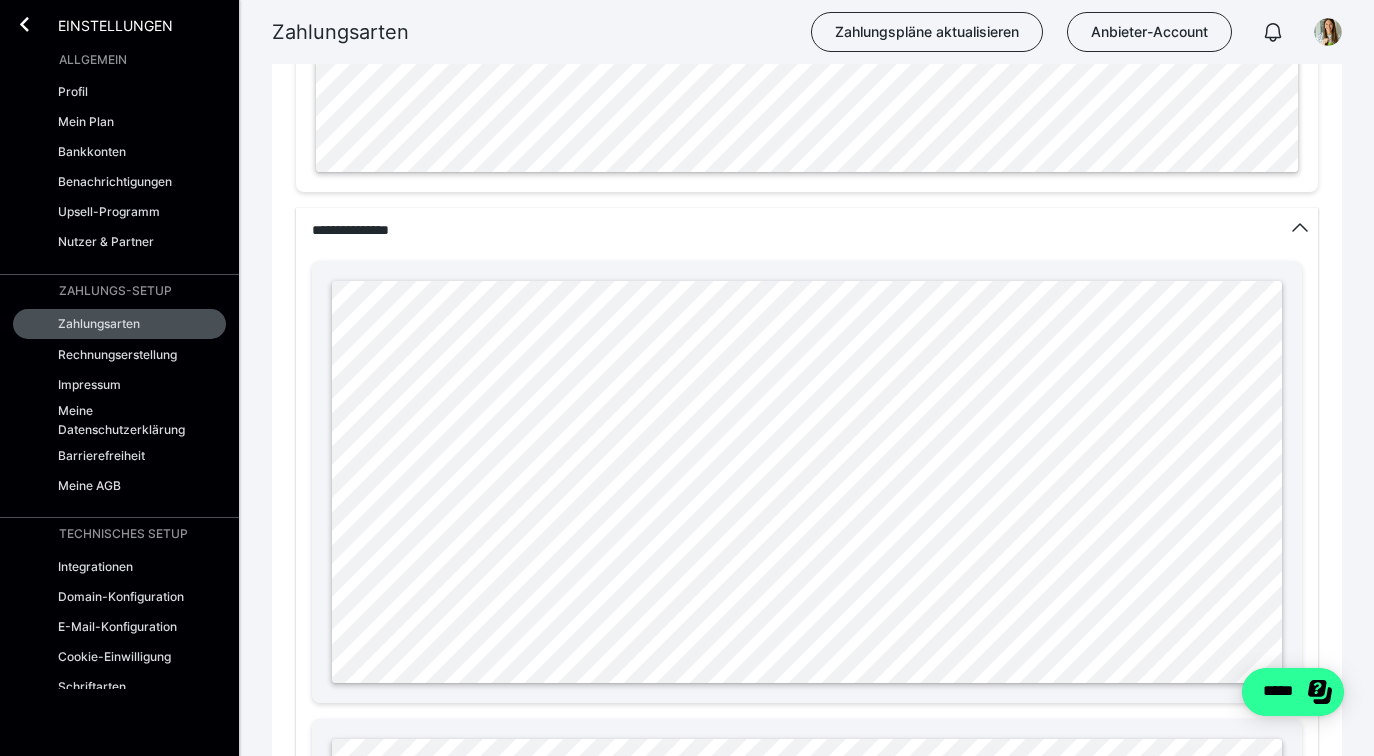 click on "*****" 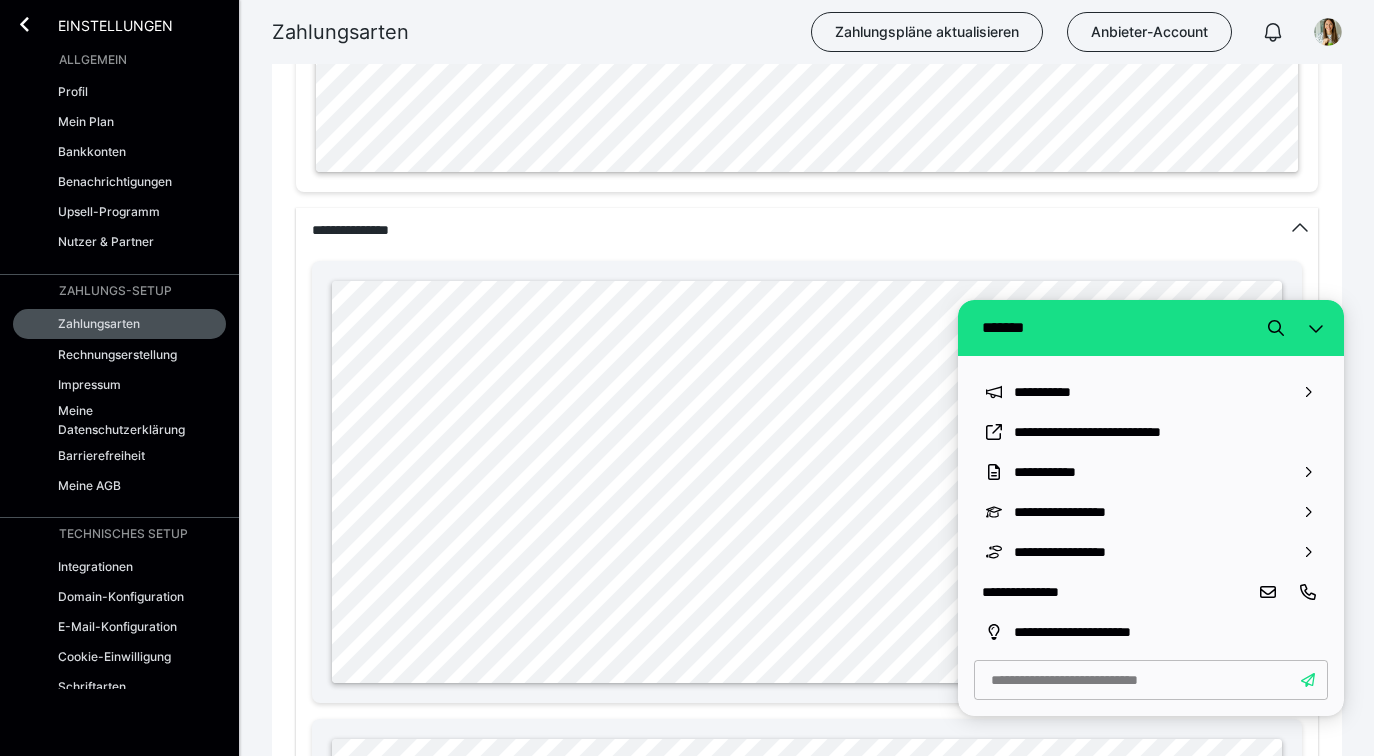 click at bounding box center [1151, 680] 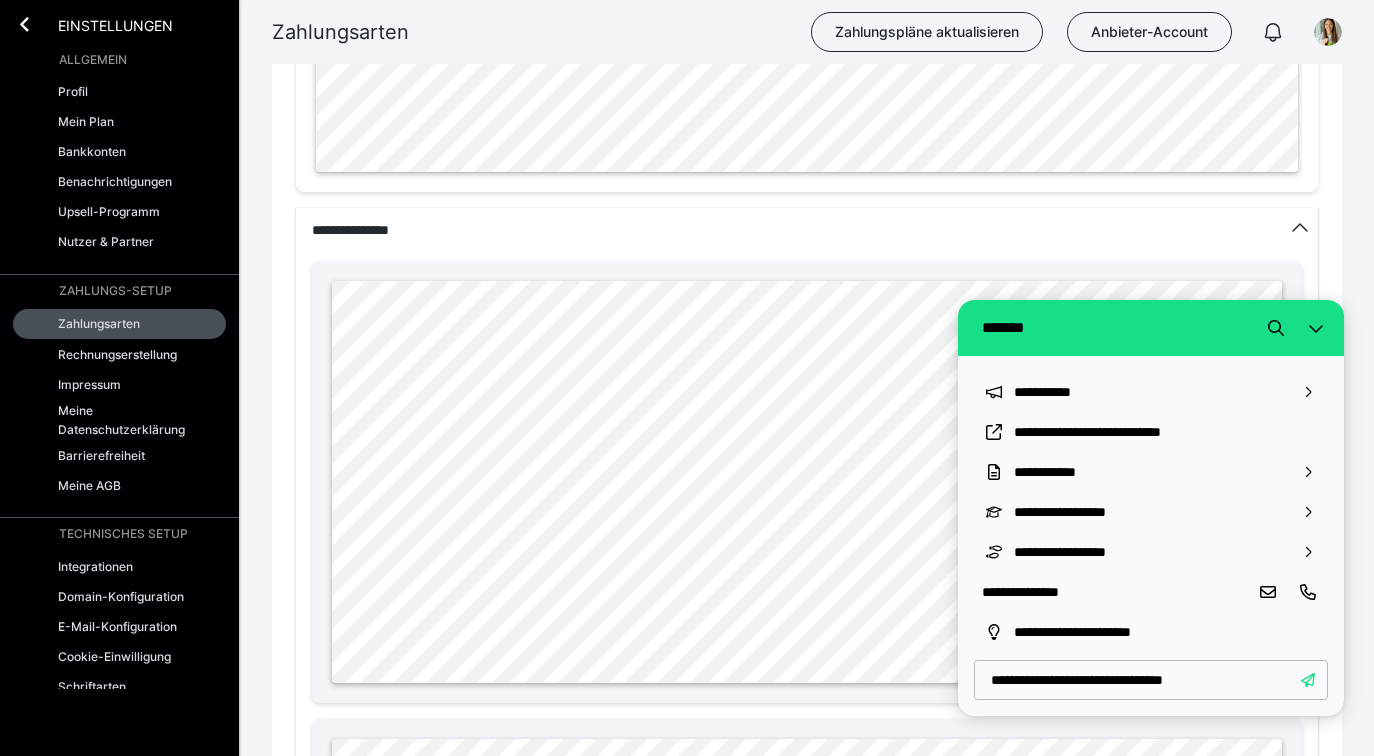 type on "**********" 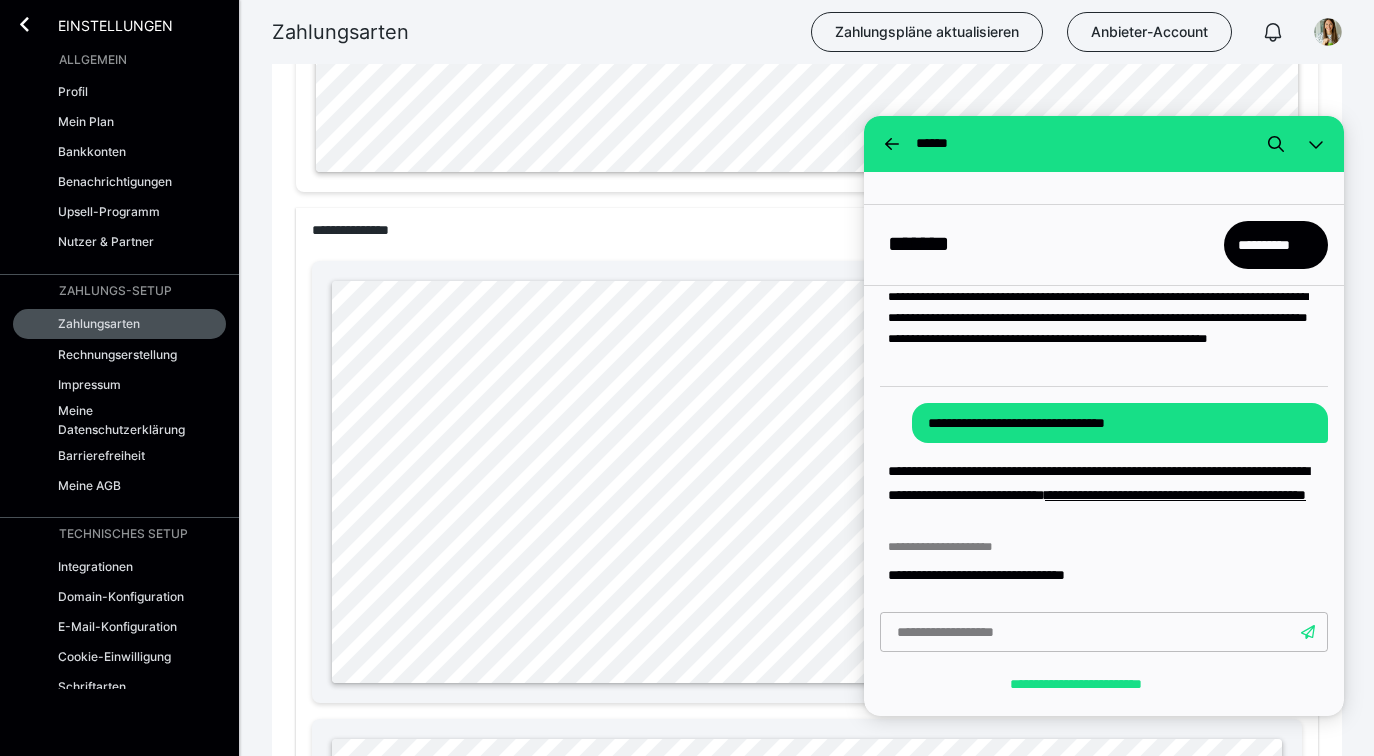 scroll, scrollTop: 91, scrollLeft: 0, axis: vertical 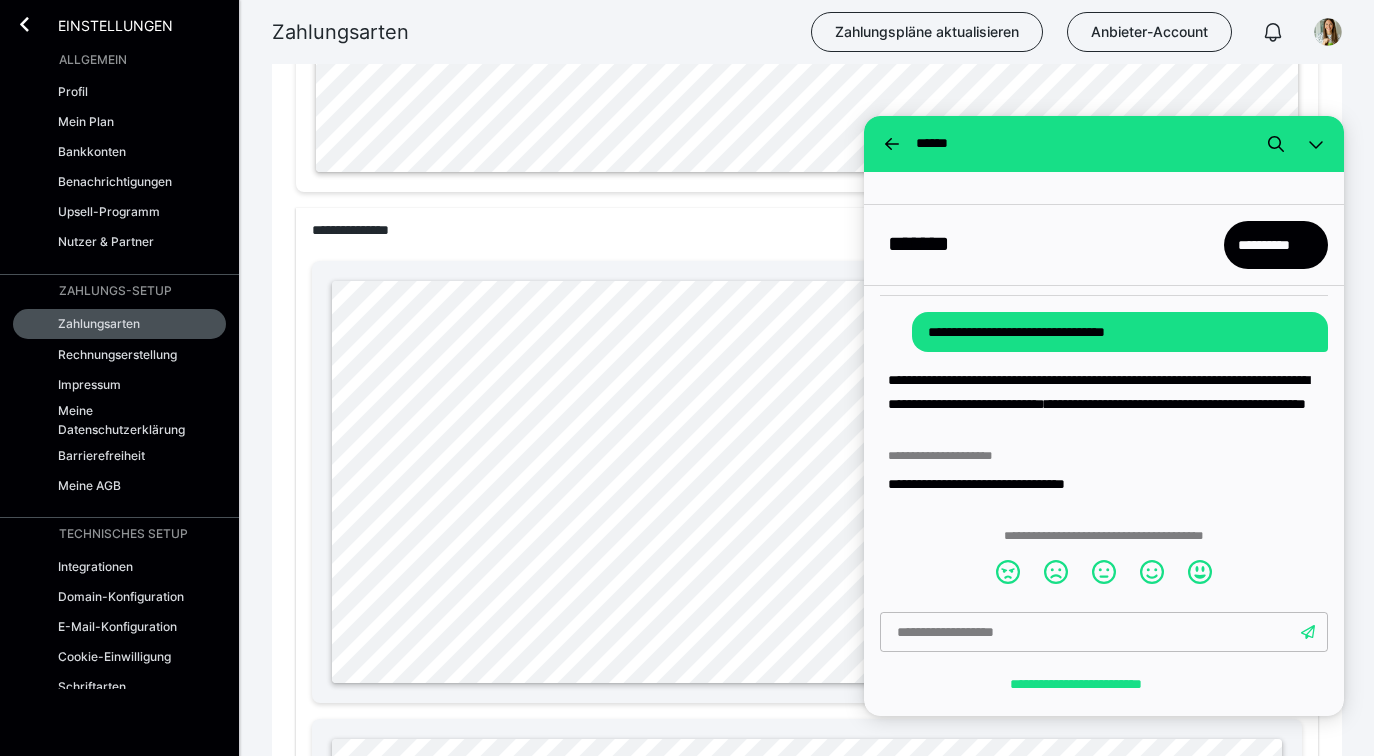 click on "**********" at bounding box center (1175, 404) 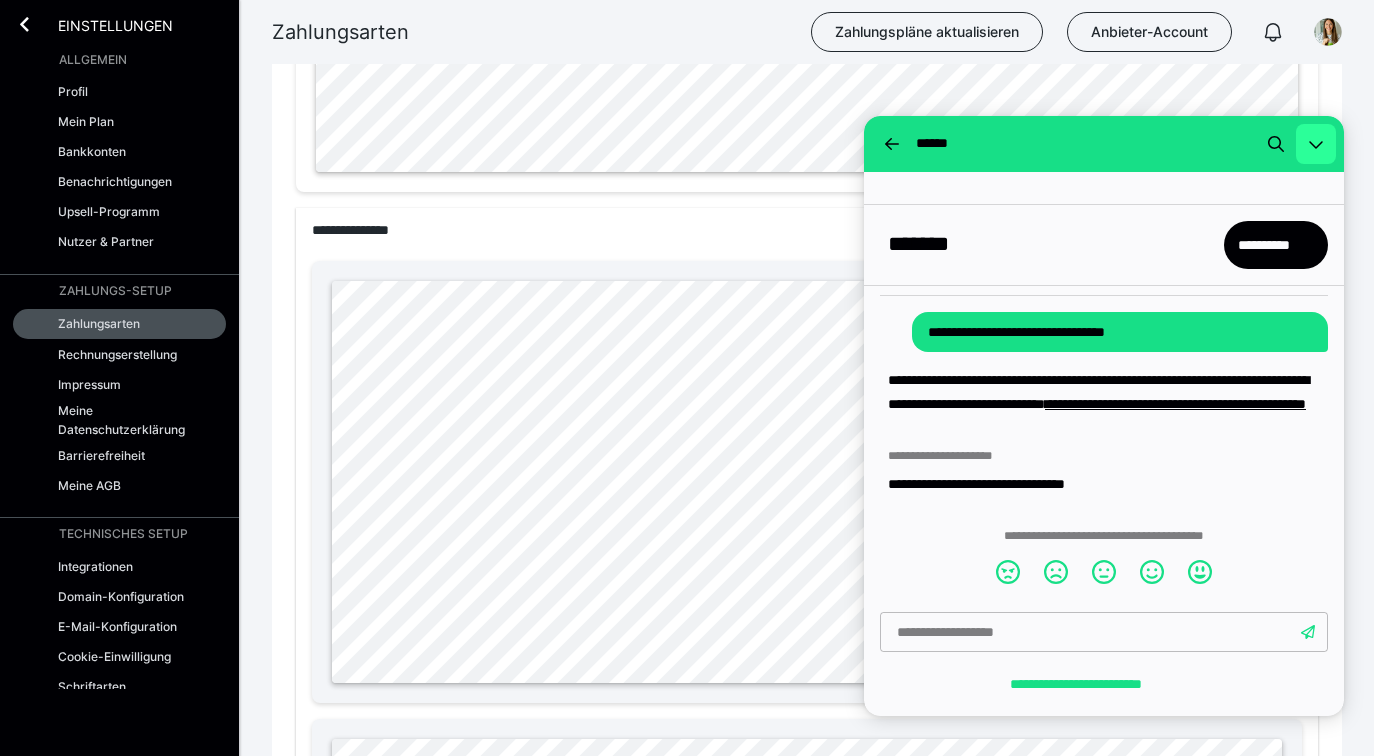click at bounding box center (1316, 144) 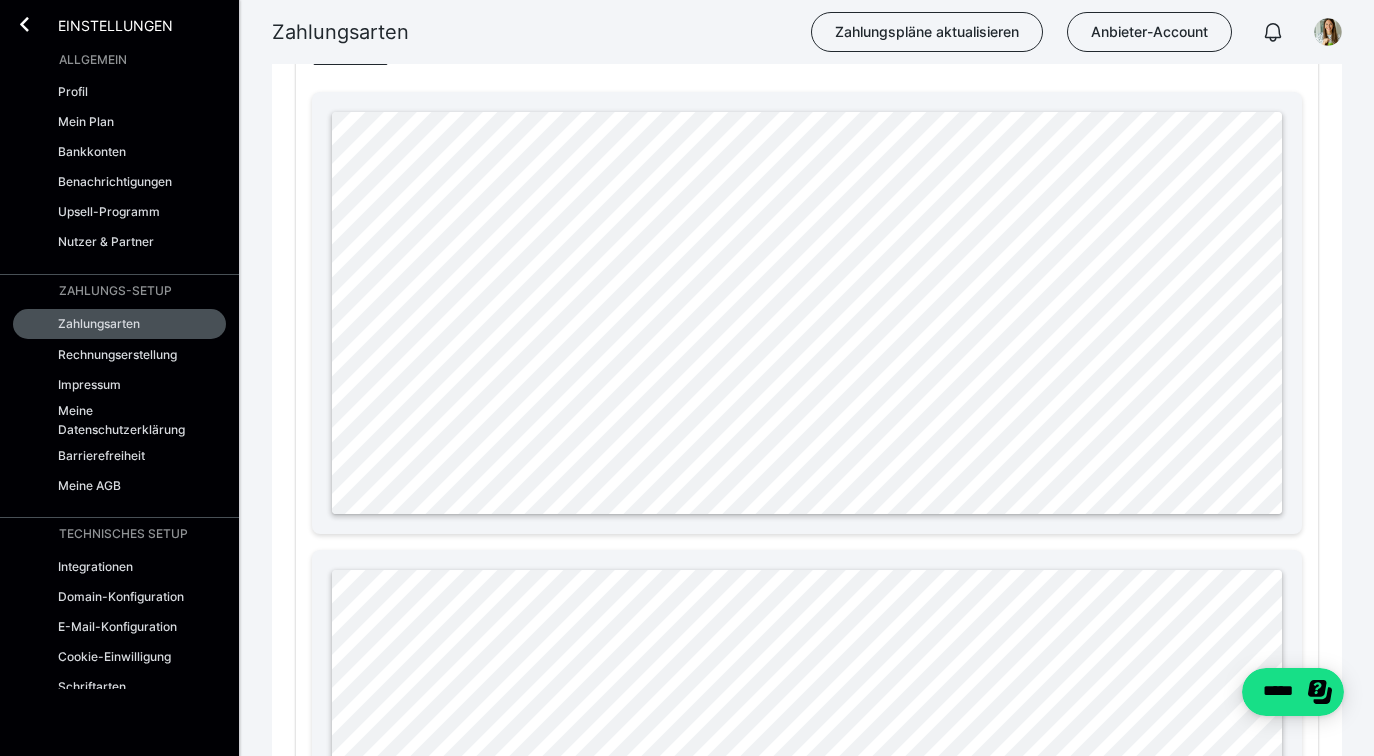 scroll, scrollTop: 1520, scrollLeft: 0, axis: vertical 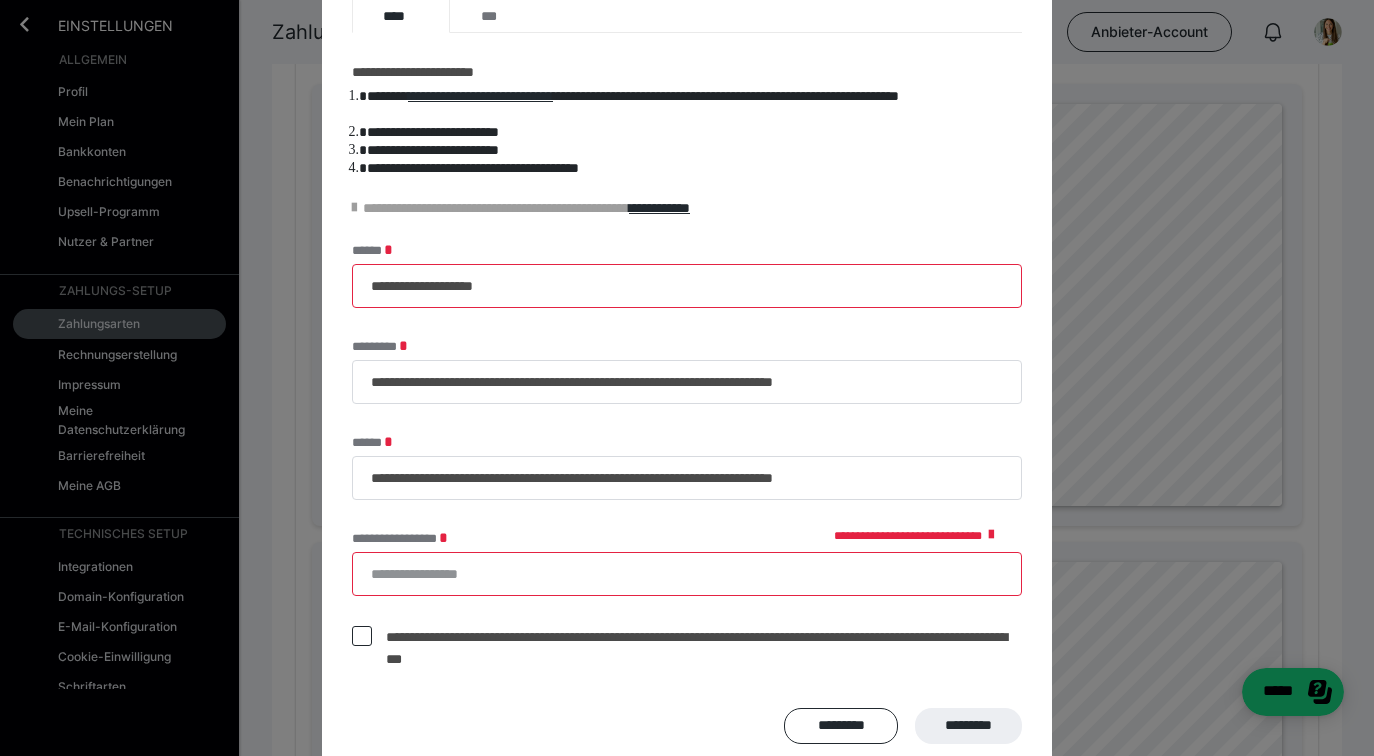 click on "**********" at bounding box center (687, 574) 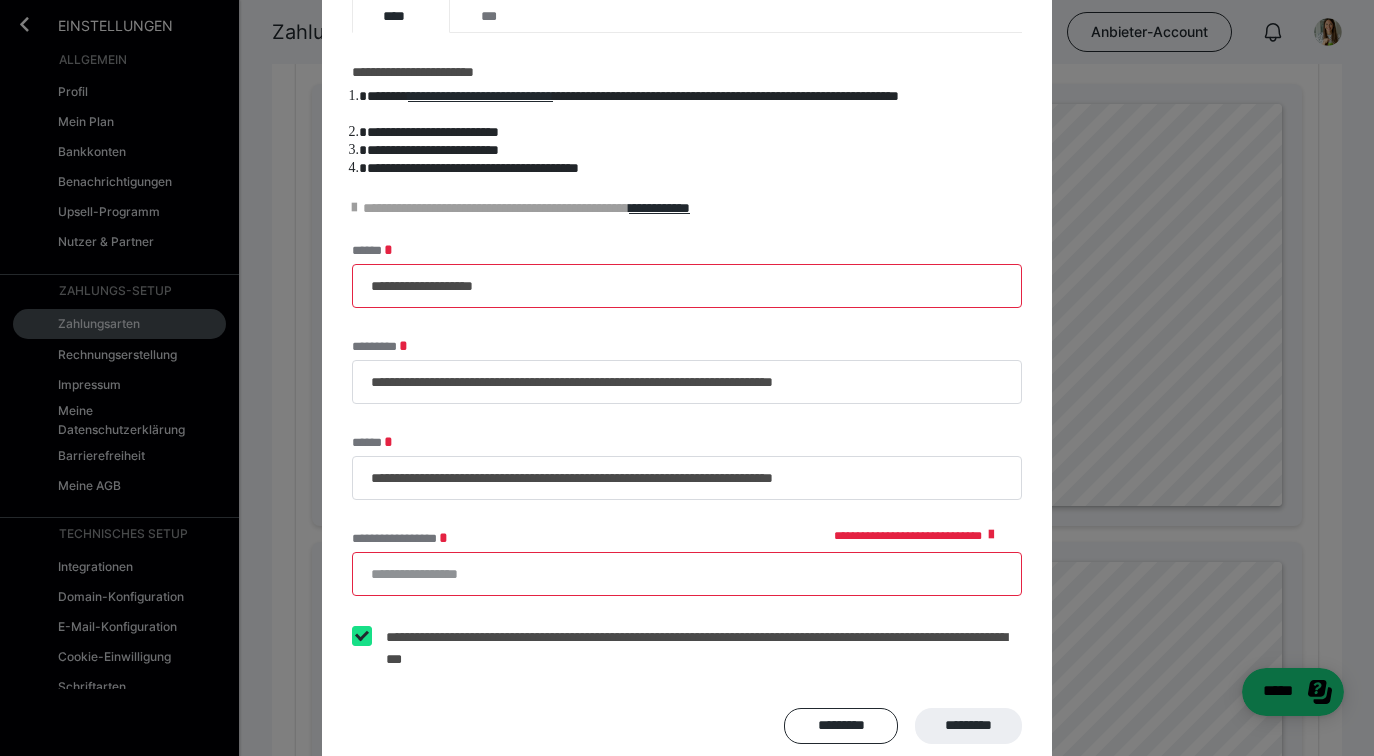 type on "**********" 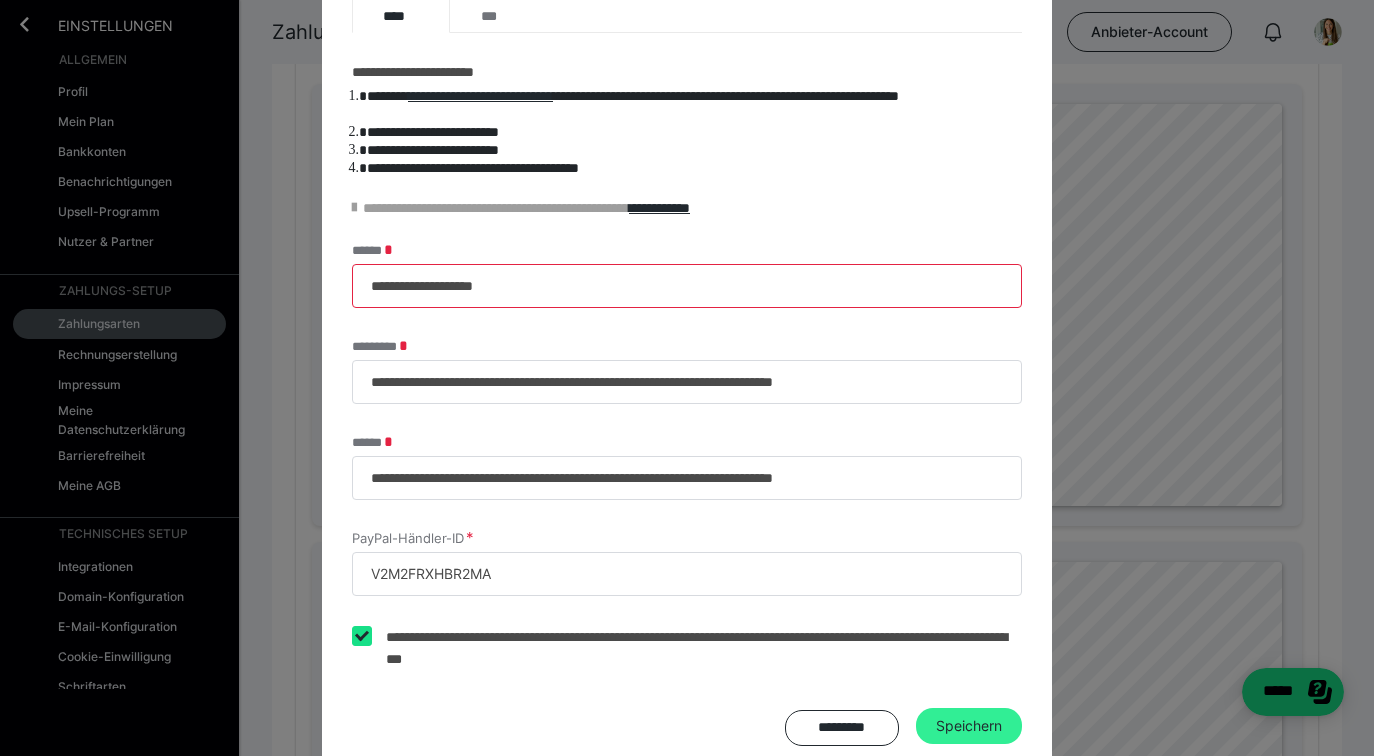 type on "V2M2FRXHBR2MA" 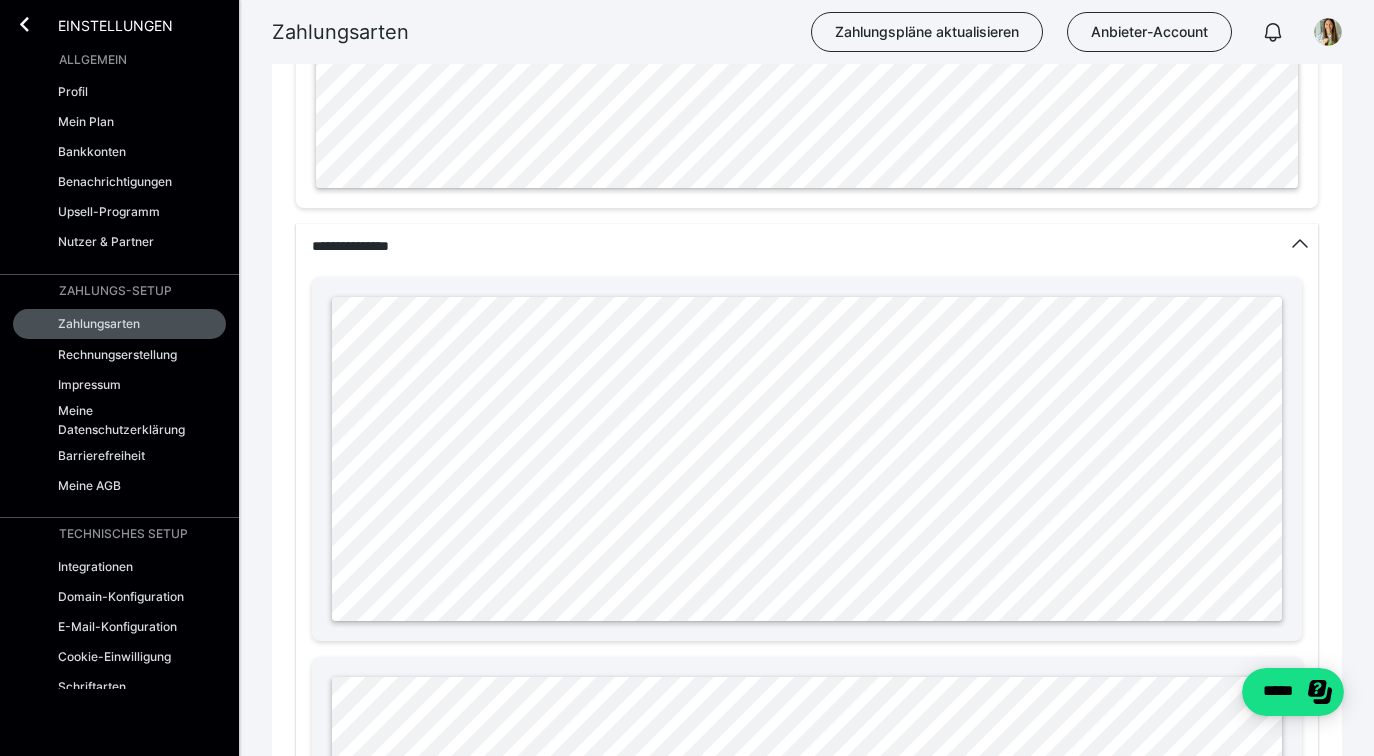 scroll, scrollTop: 1322, scrollLeft: 0, axis: vertical 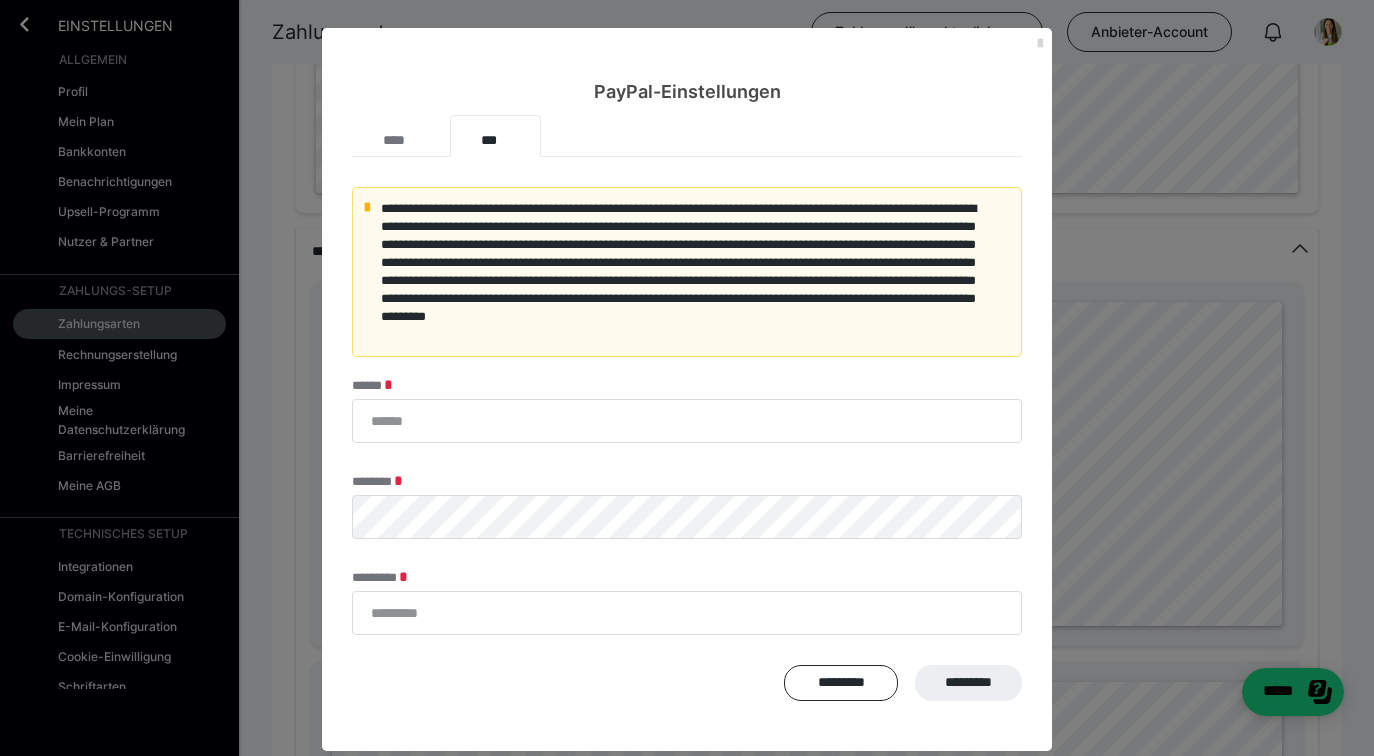 click at bounding box center (1040, 44) 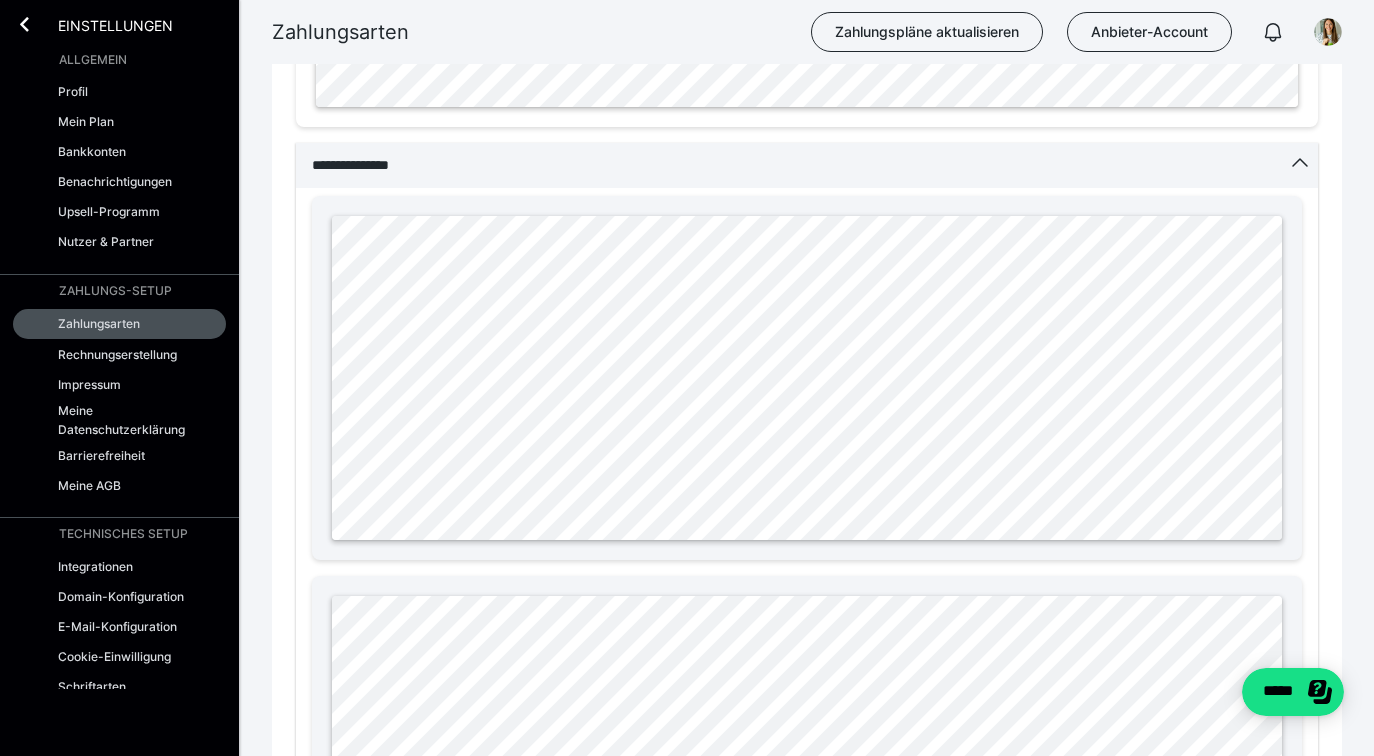 scroll, scrollTop: 1415, scrollLeft: 0, axis: vertical 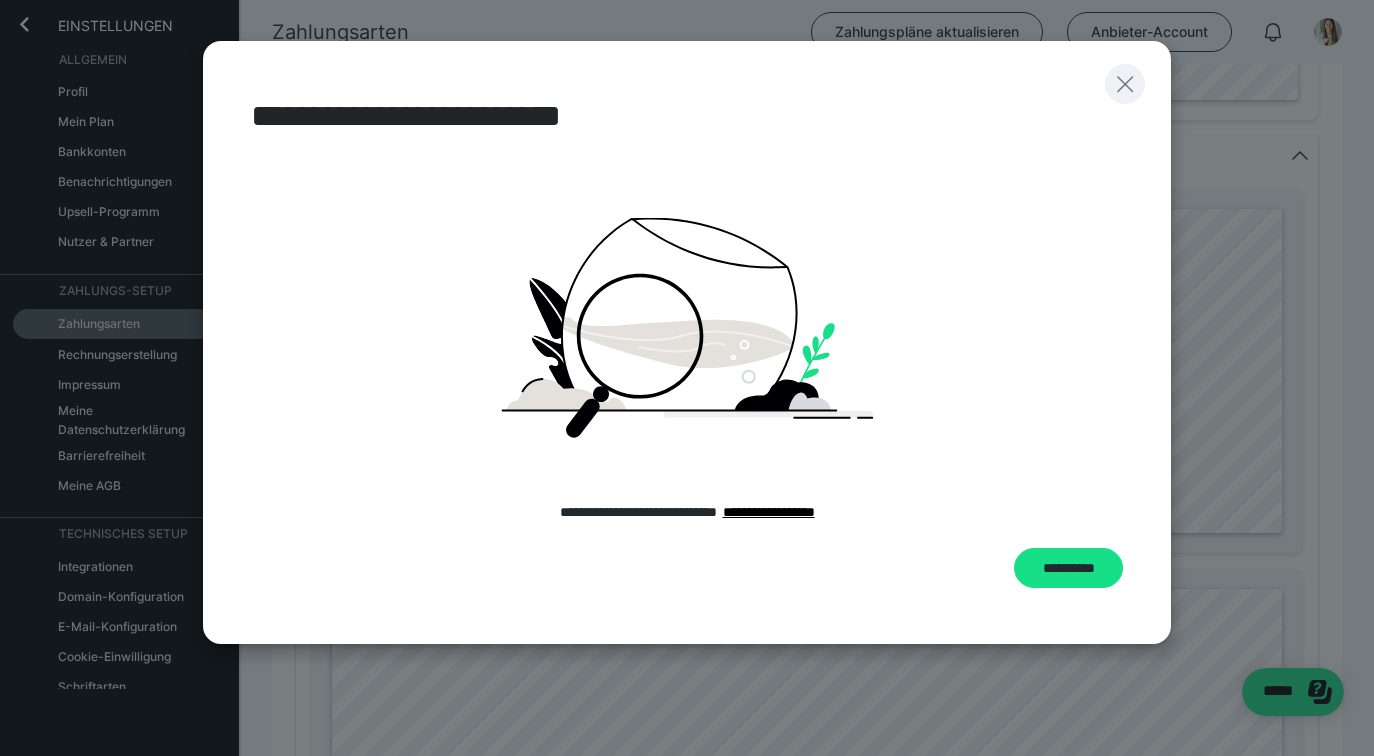 click 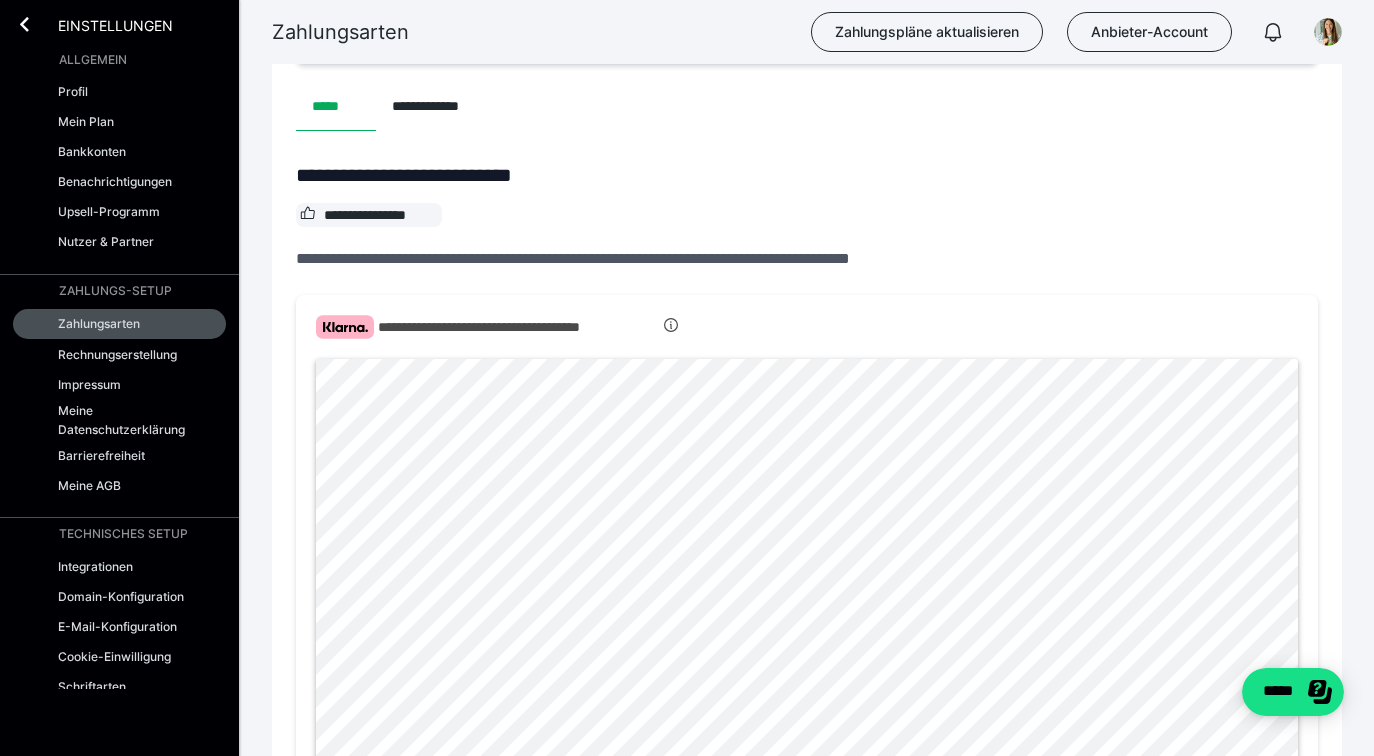 scroll, scrollTop: 519, scrollLeft: 0, axis: vertical 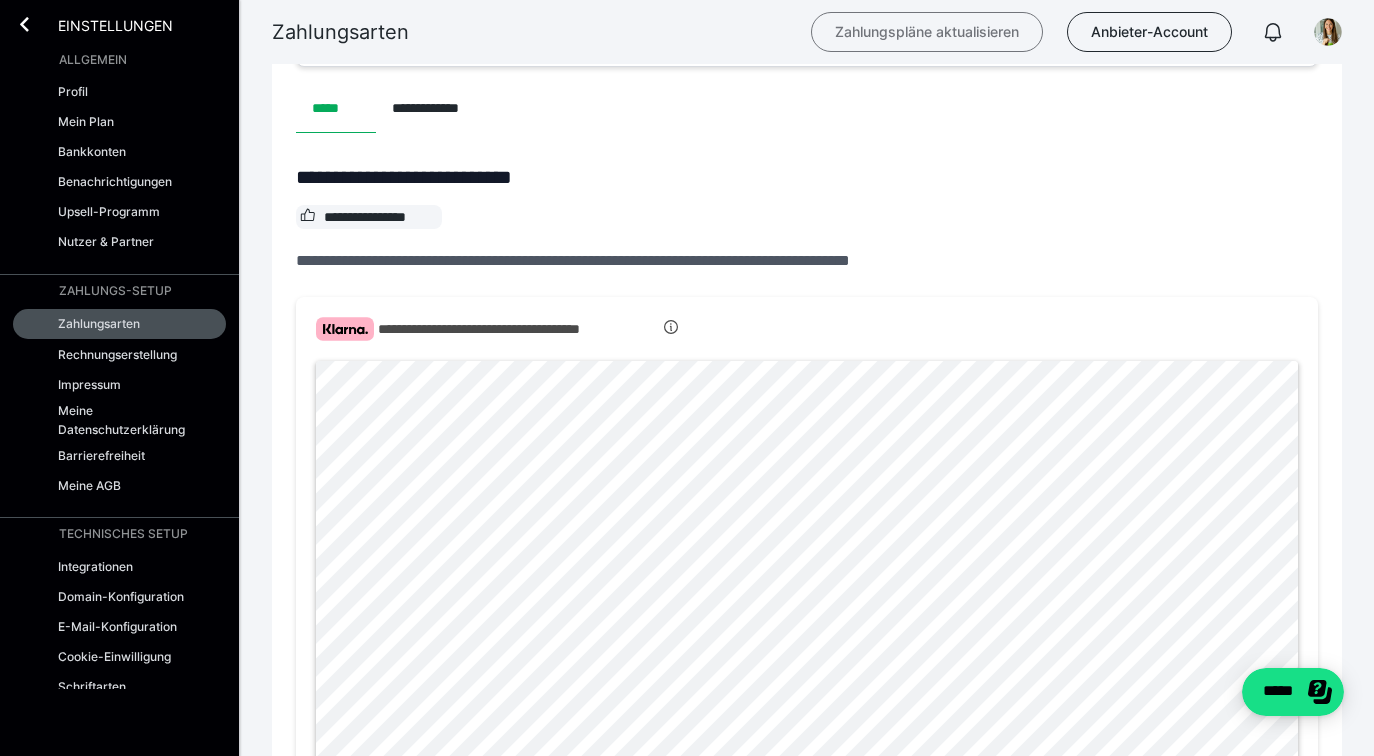 click on "Zahlungspläne aktualisieren" at bounding box center [927, 32] 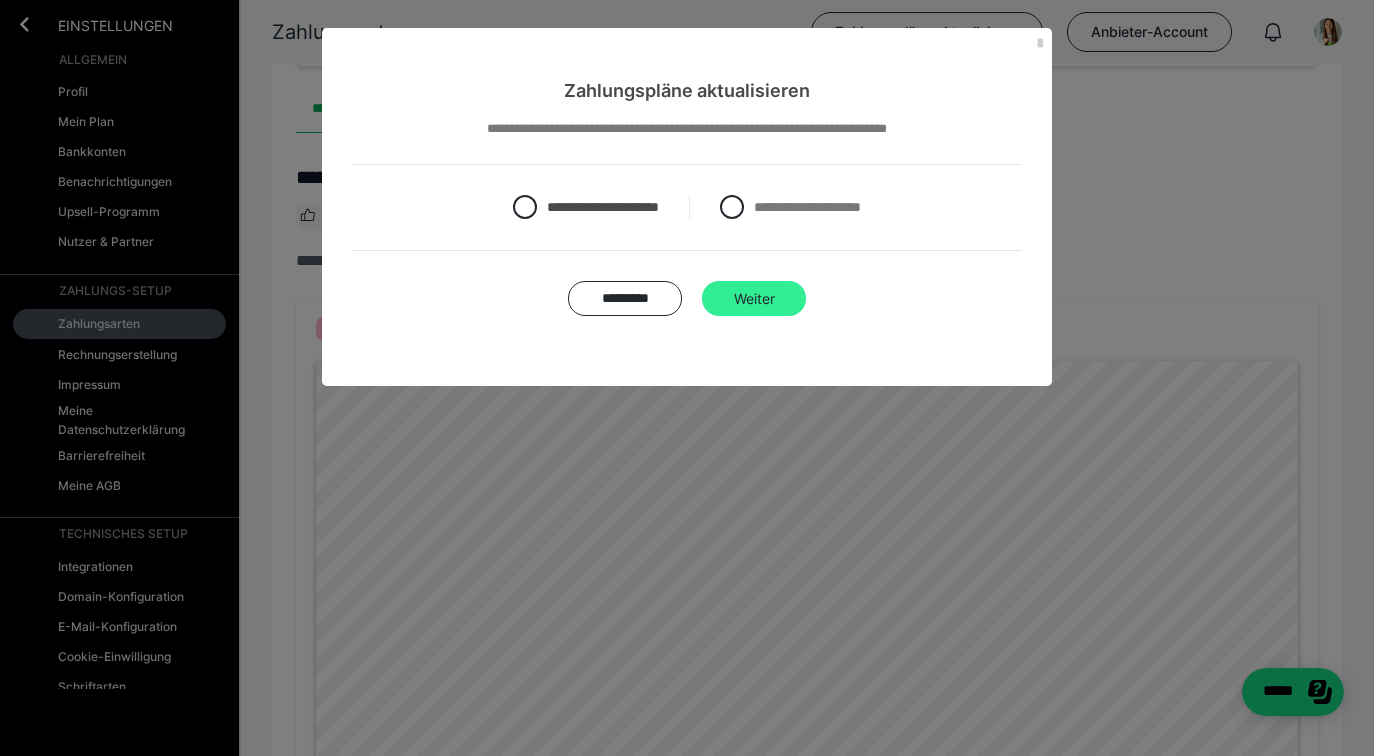 click on "Weiter" at bounding box center (754, 299) 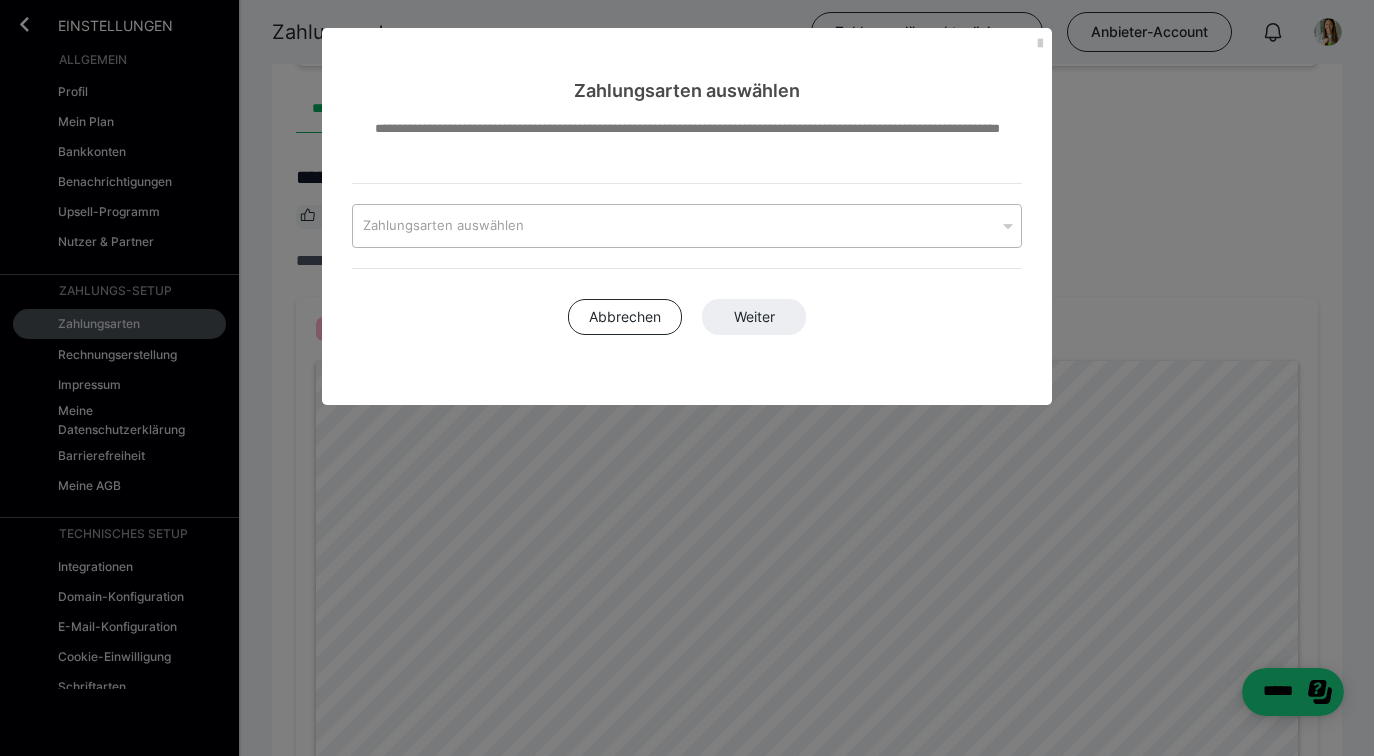 click on "Zahlungsarten auswählen" at bounding box center (674, 226) 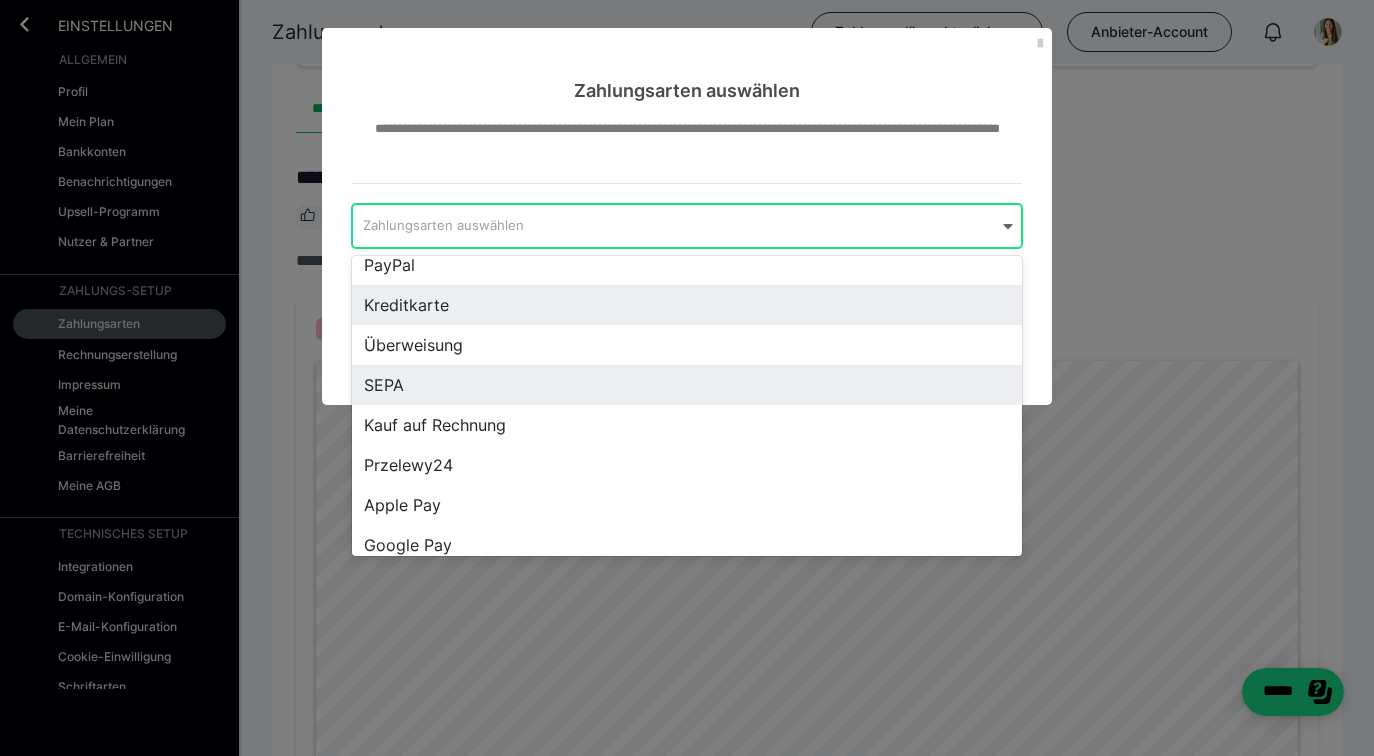 scroll, scrollTop: 0, scrollLeft: 0, axis: both 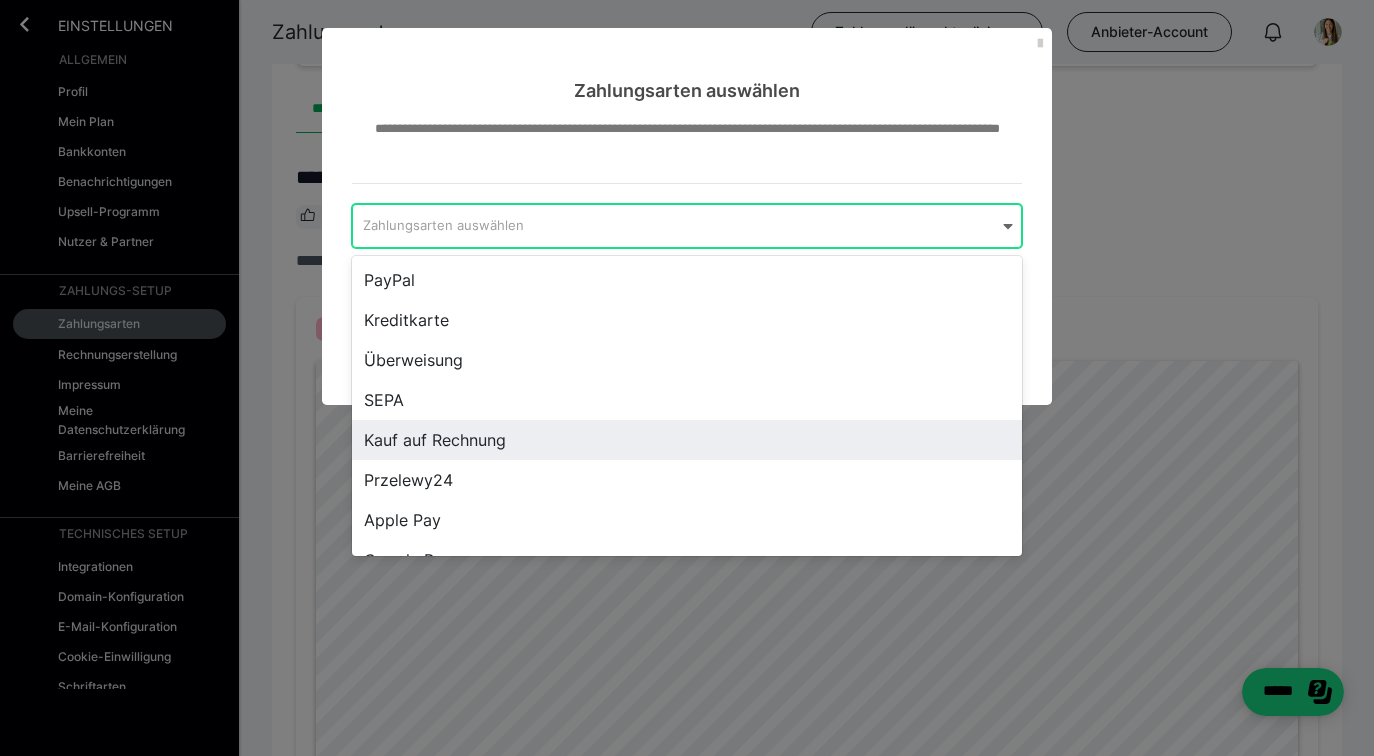 click on "Kauf auf Rechnung" at bounding box center [687, 440] 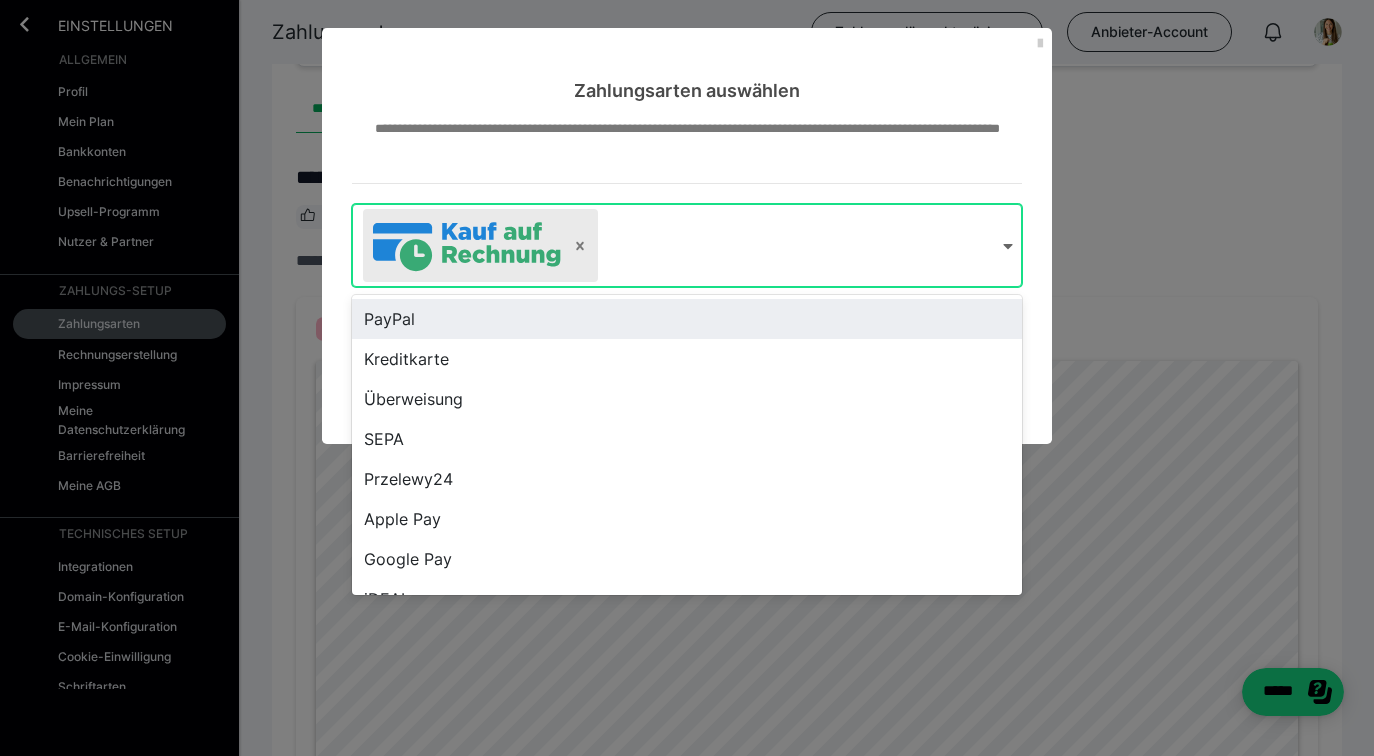 click 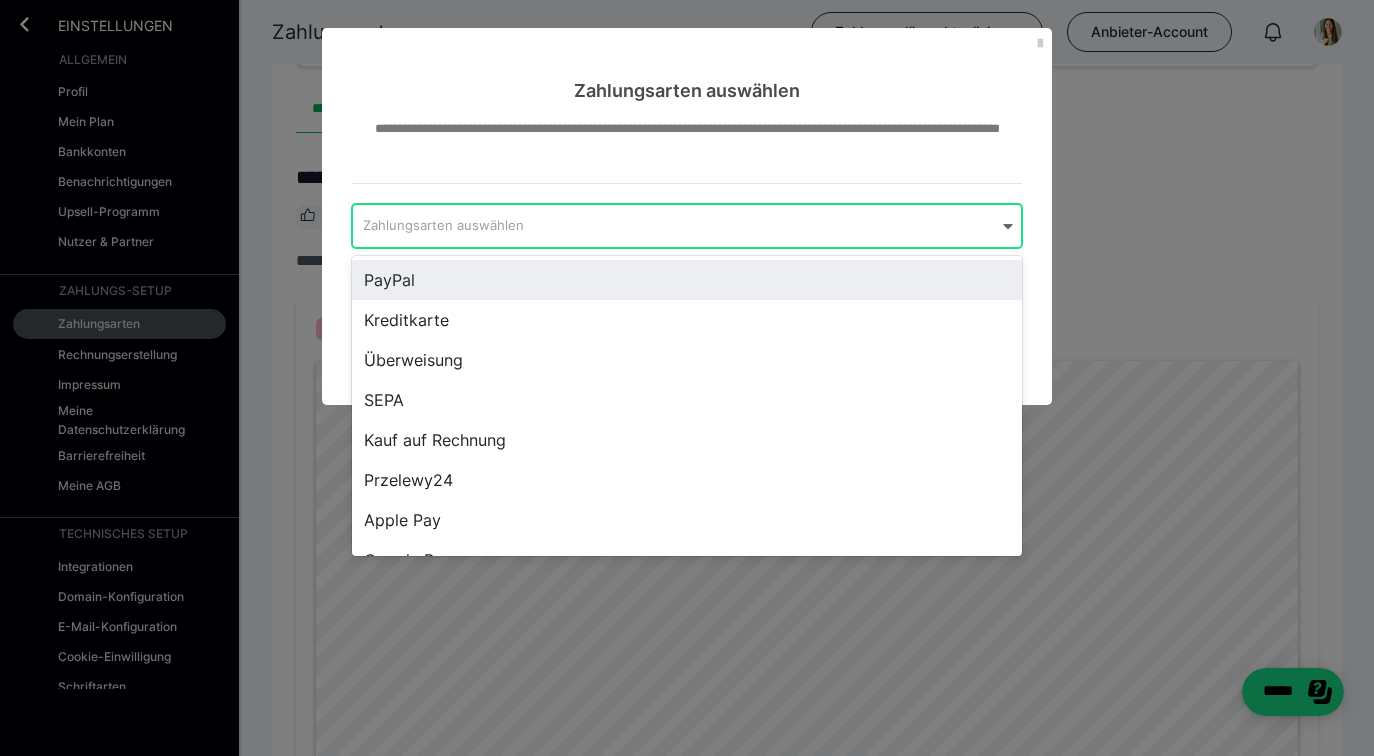 click on "PayPal" at bounding box center (687, 280) 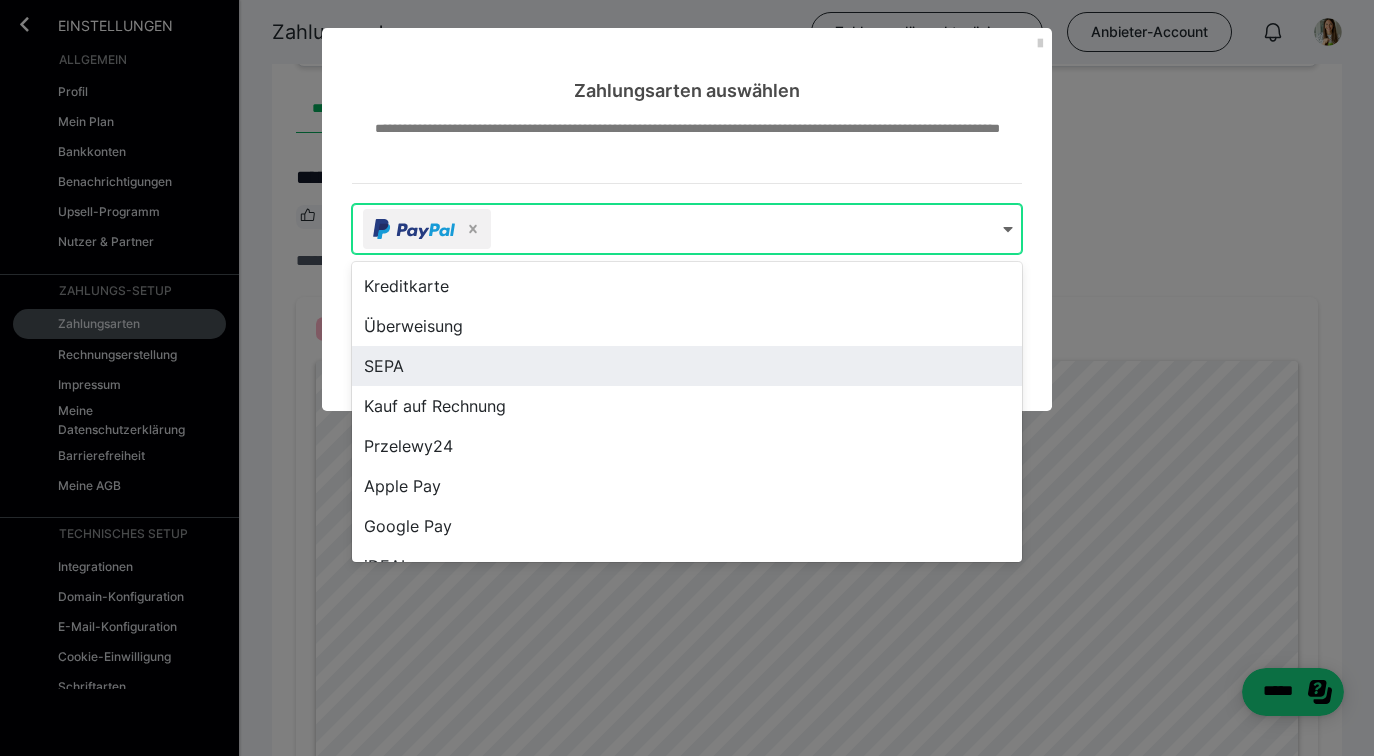 click on "SEPA" at bounding box center [687, 366] 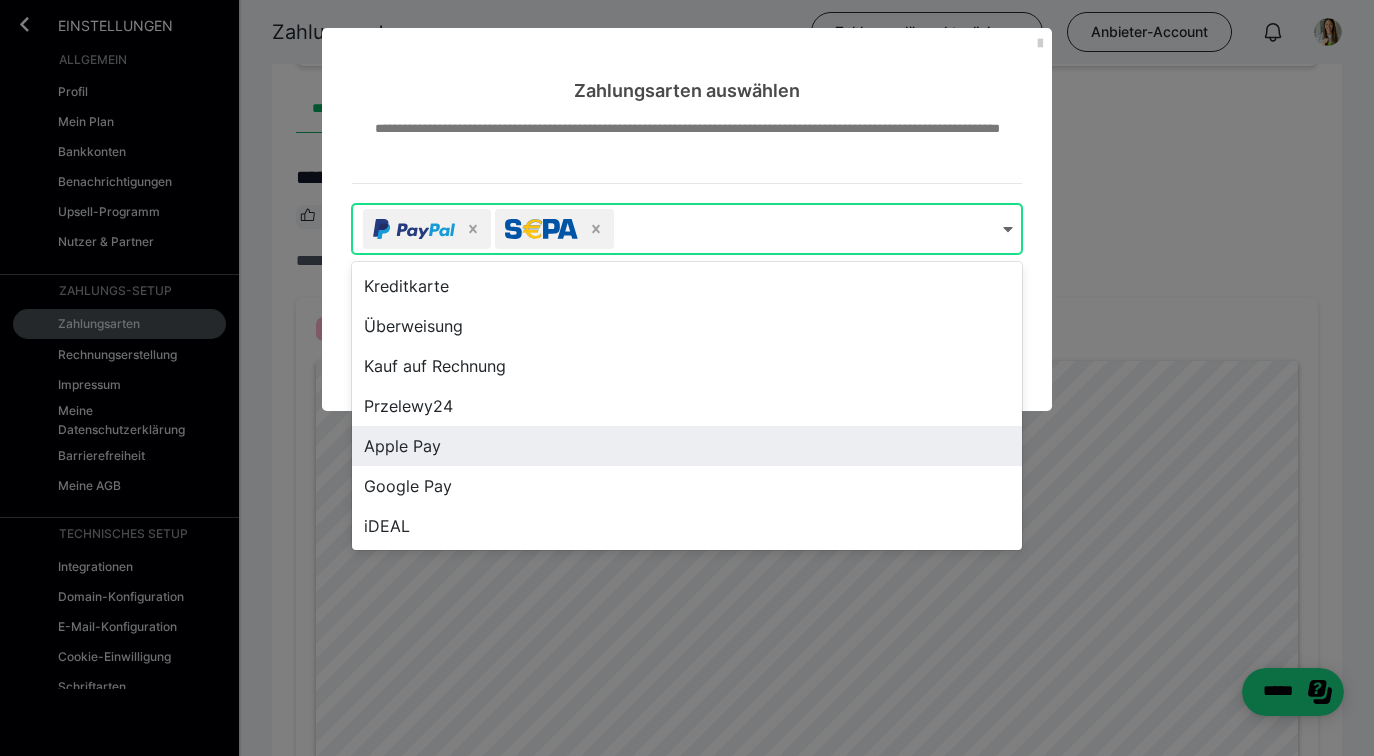 click on "Apple Pay" at bounding box center (687, 446) 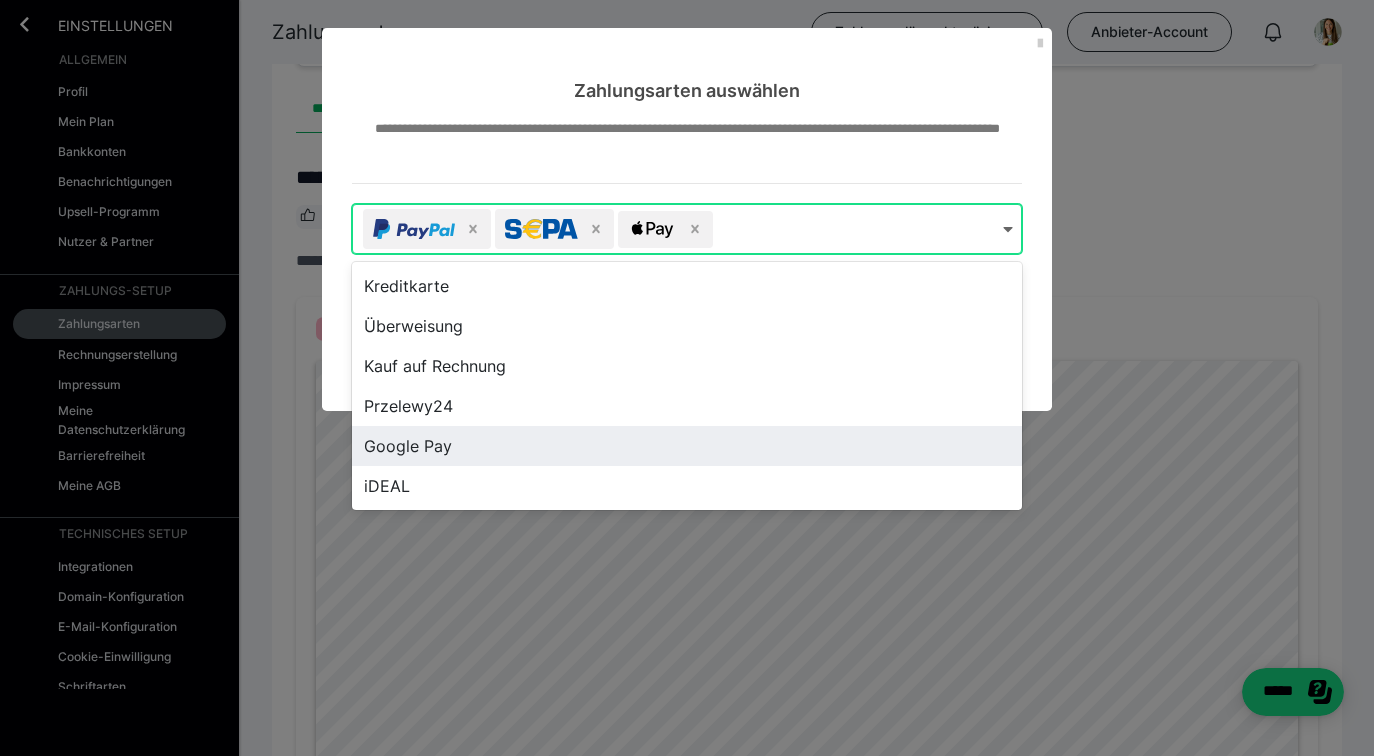 click on "Google Pay" at bounding box center (687, 446) 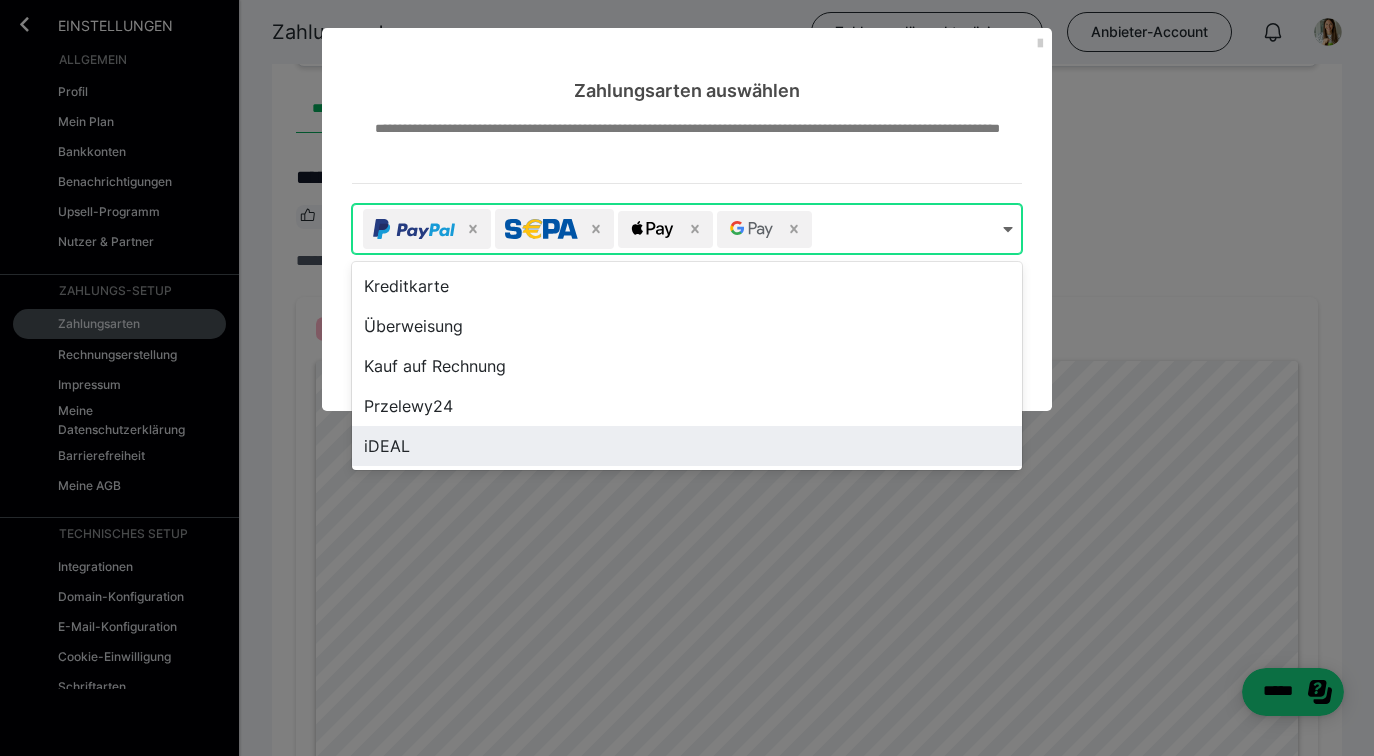 click on "iDEAL" at bounding box center [687, 446] 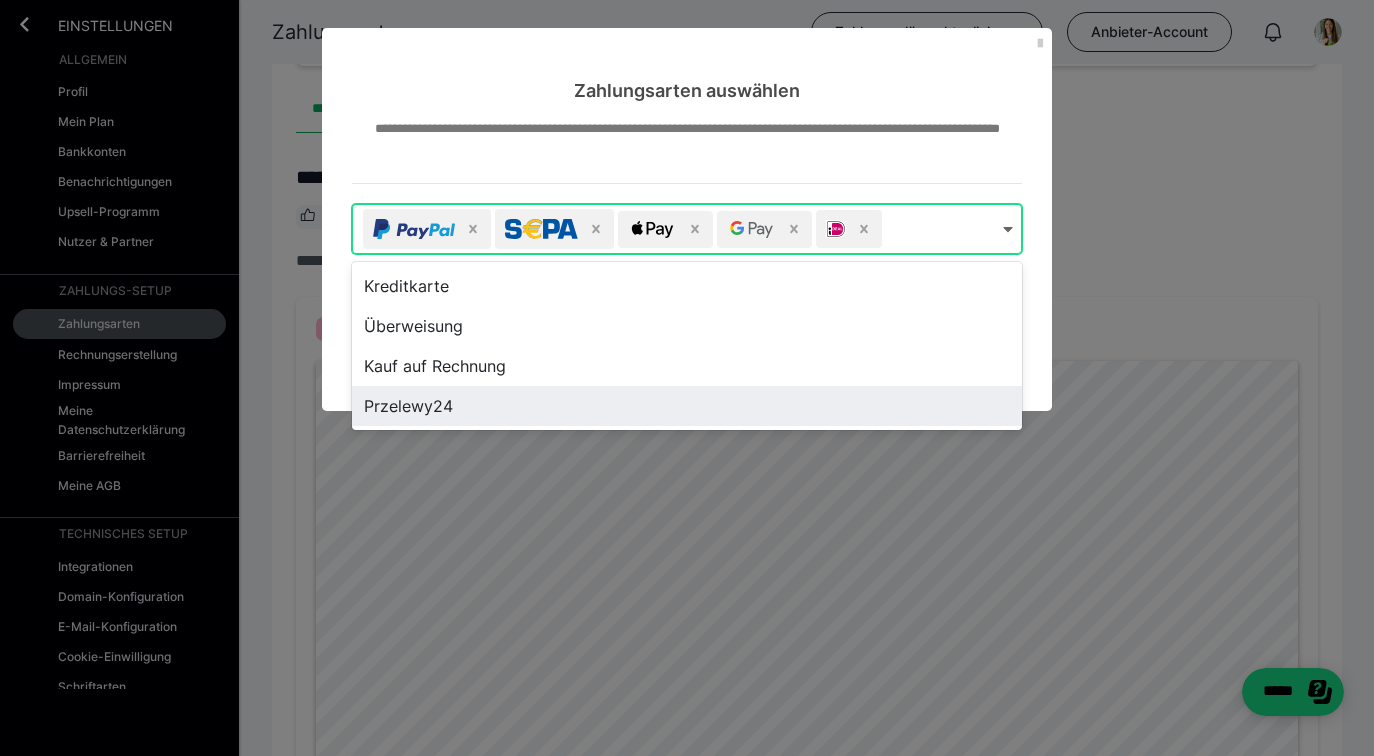 click on "Przelewy24" at bounding box center (687, 406) 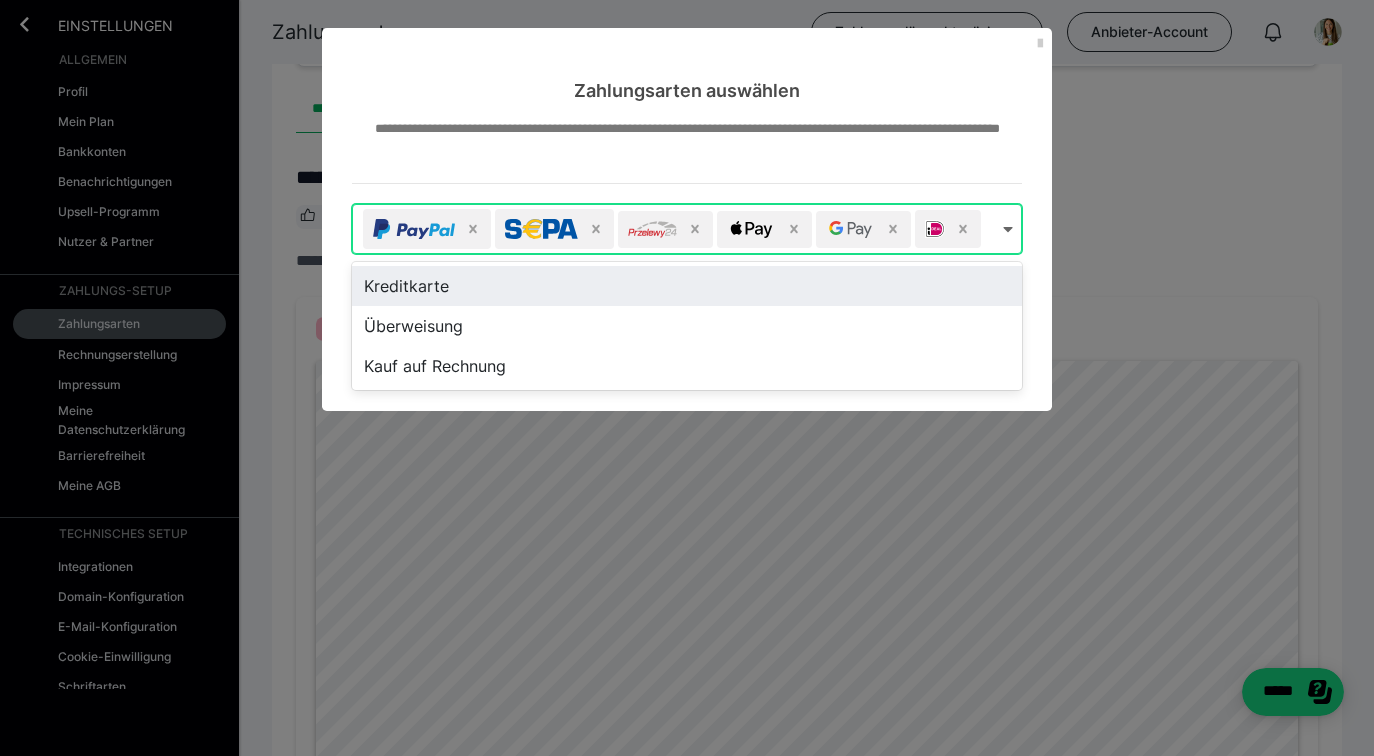 click on "Kreditkarte" at bounding box center (687, 286) 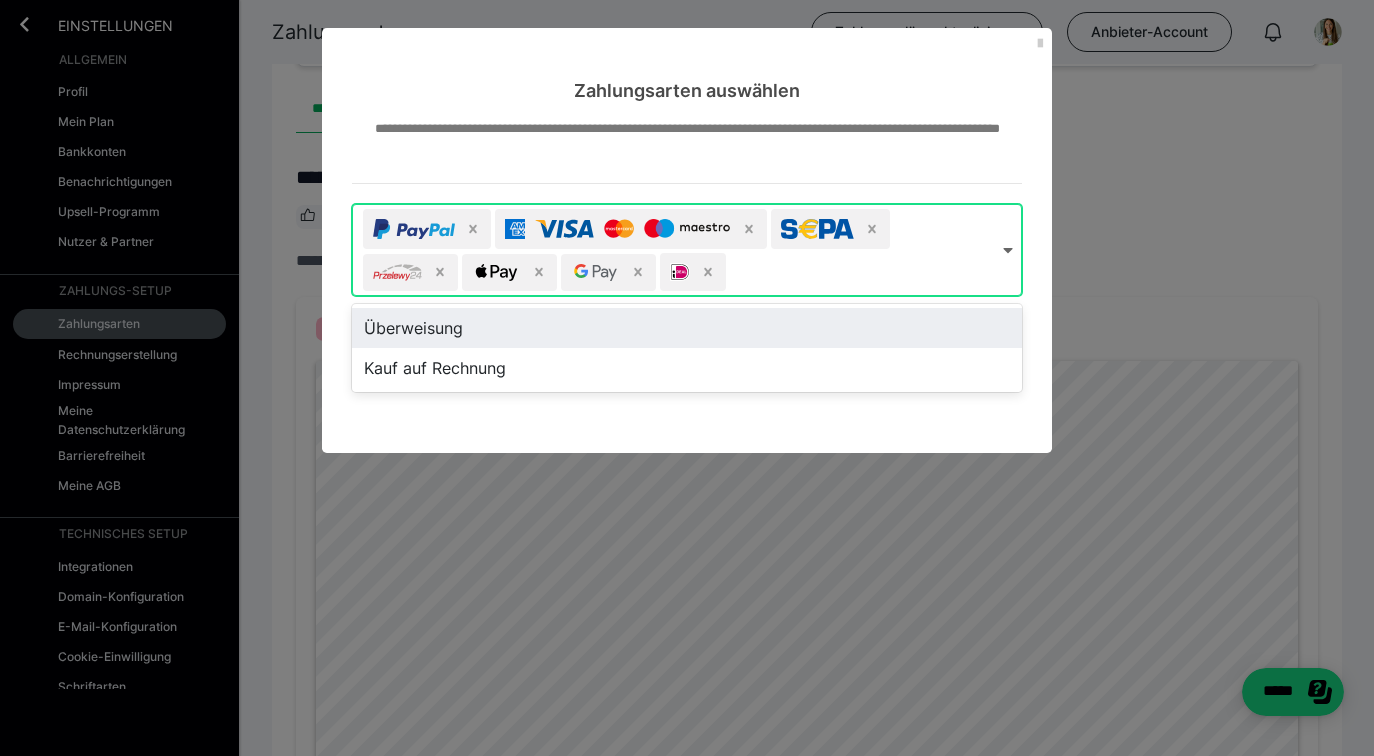 click on "**********" at bounding box center [687, 151] 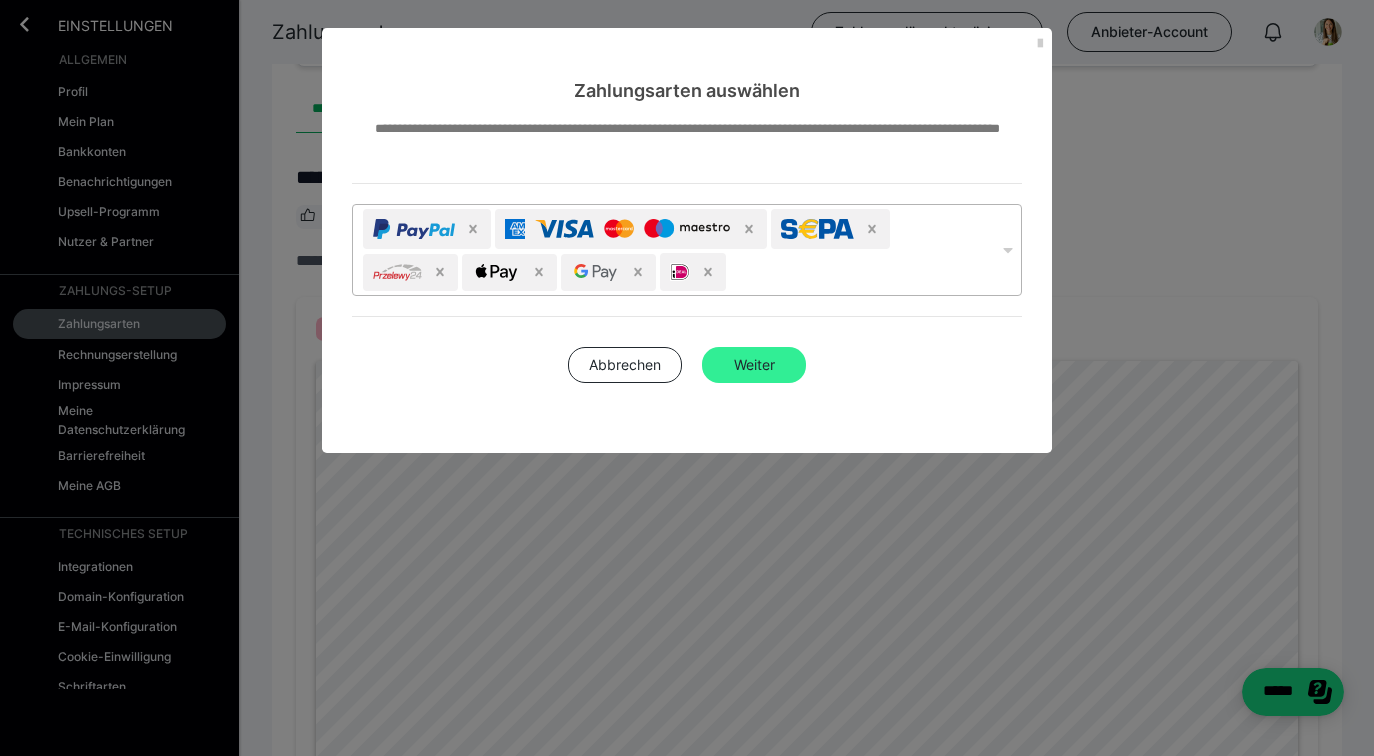click on "Weiter" at bounding box center [754, 365] 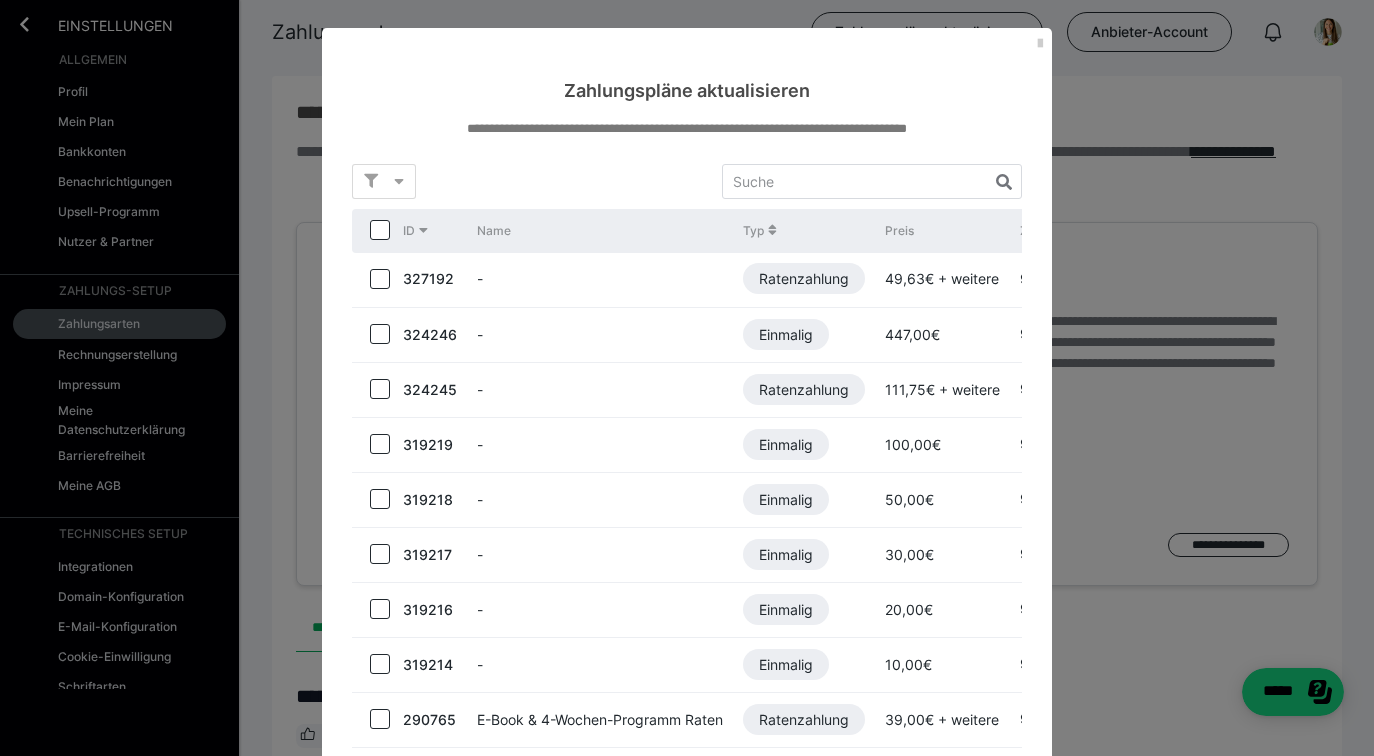 click at bounding box center [380, 230] 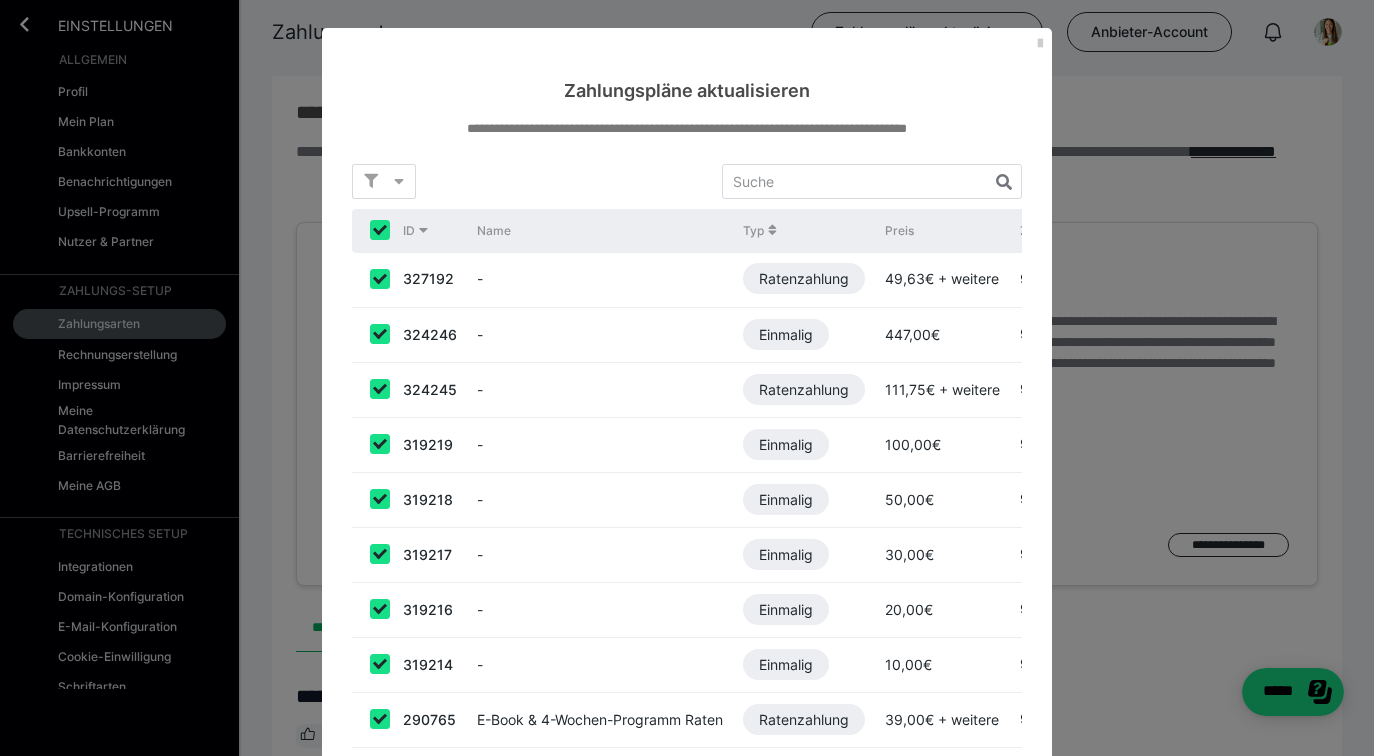 checkbox on "true" 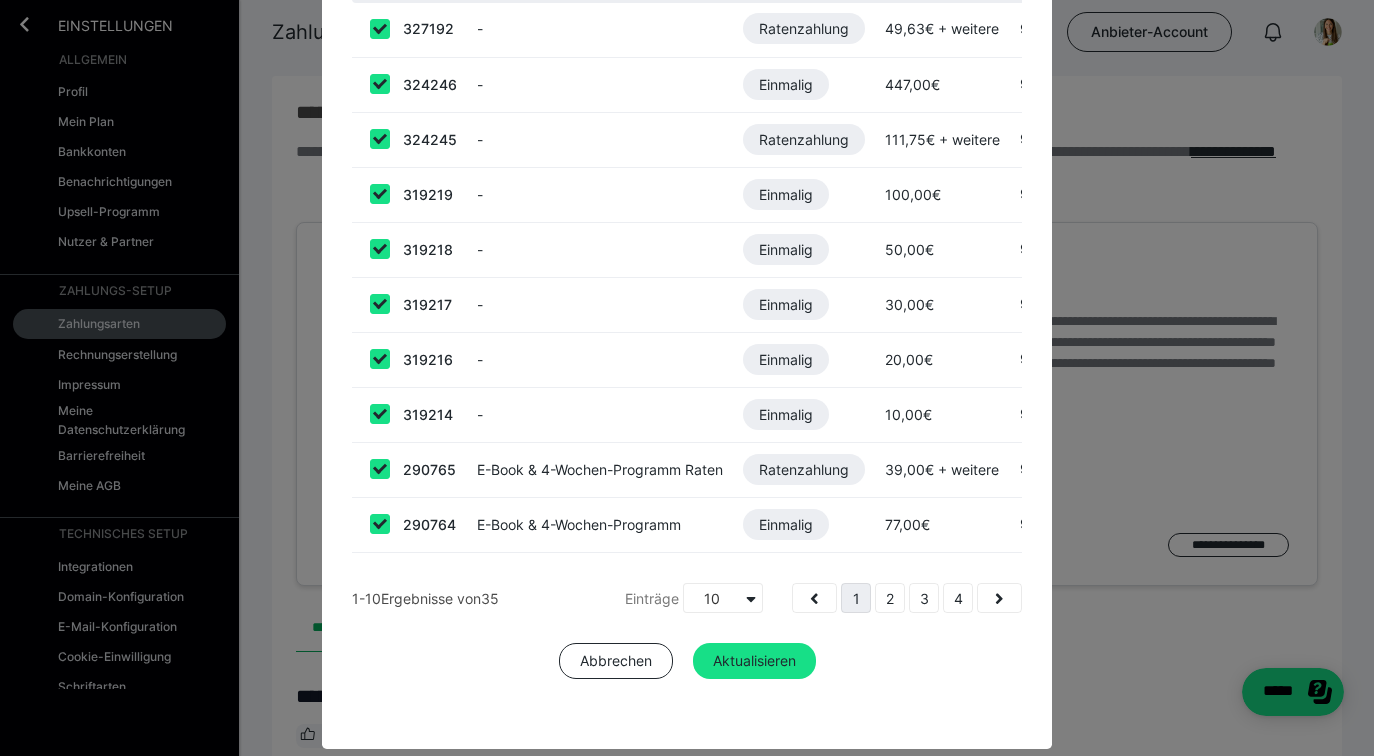 scroll, scrollTop: 277, scrollLeft: 0, axis: vertical 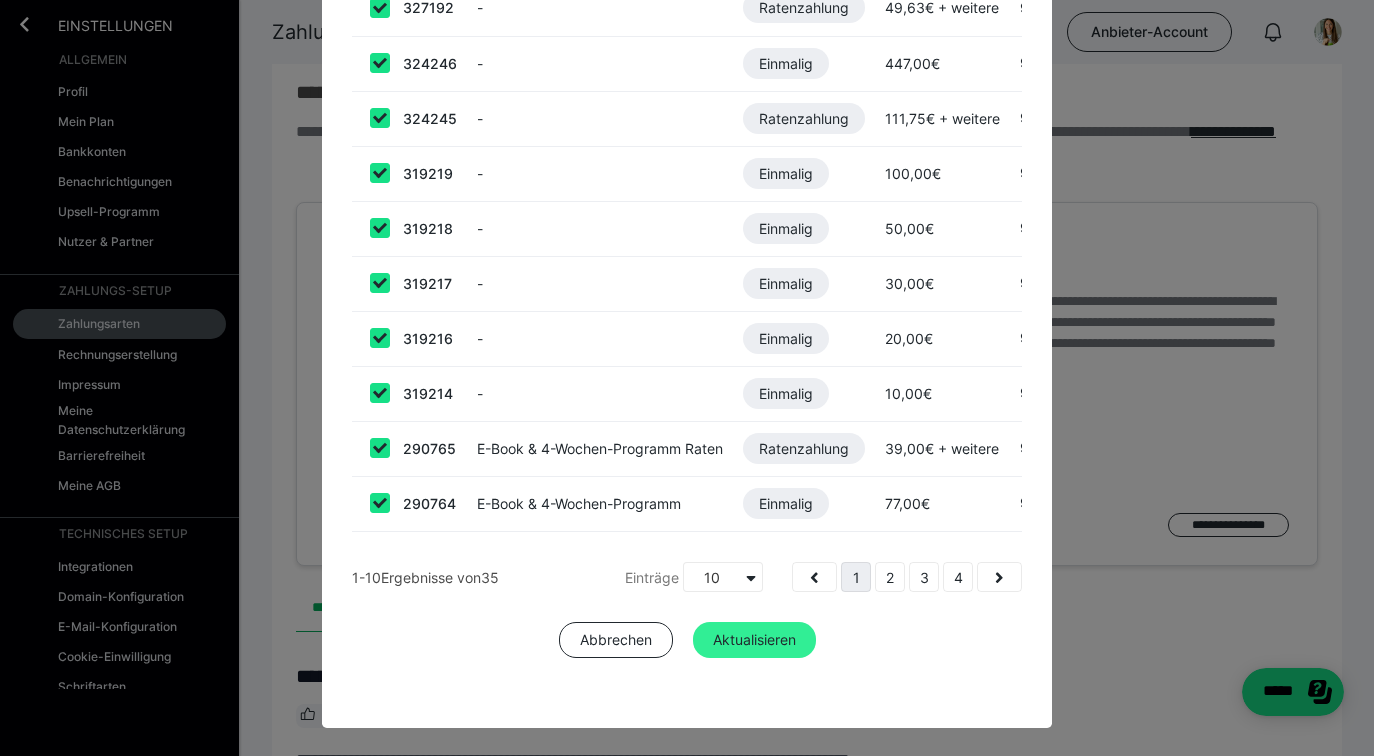 click on "Aktualisieren" at bounding box center (754, 640) 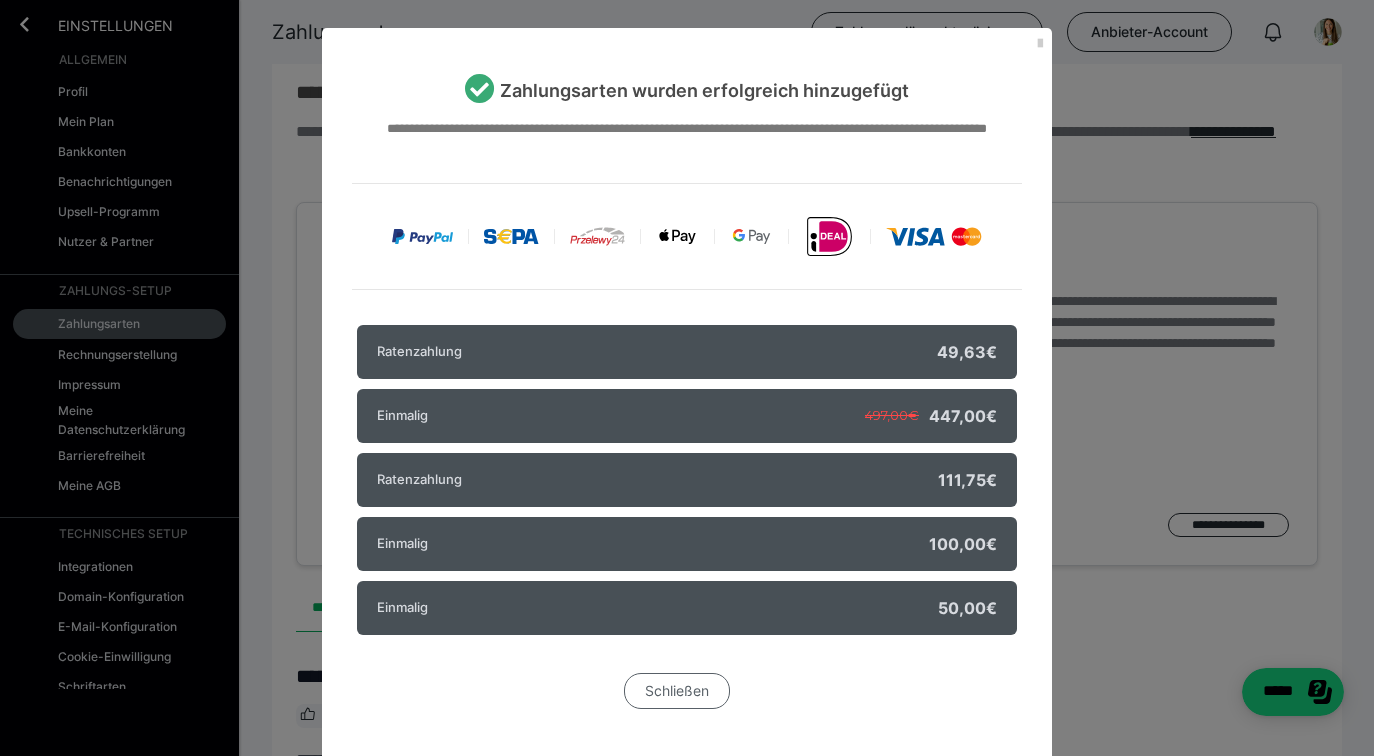 click on "Schließen" at bounding box center (677, 691) 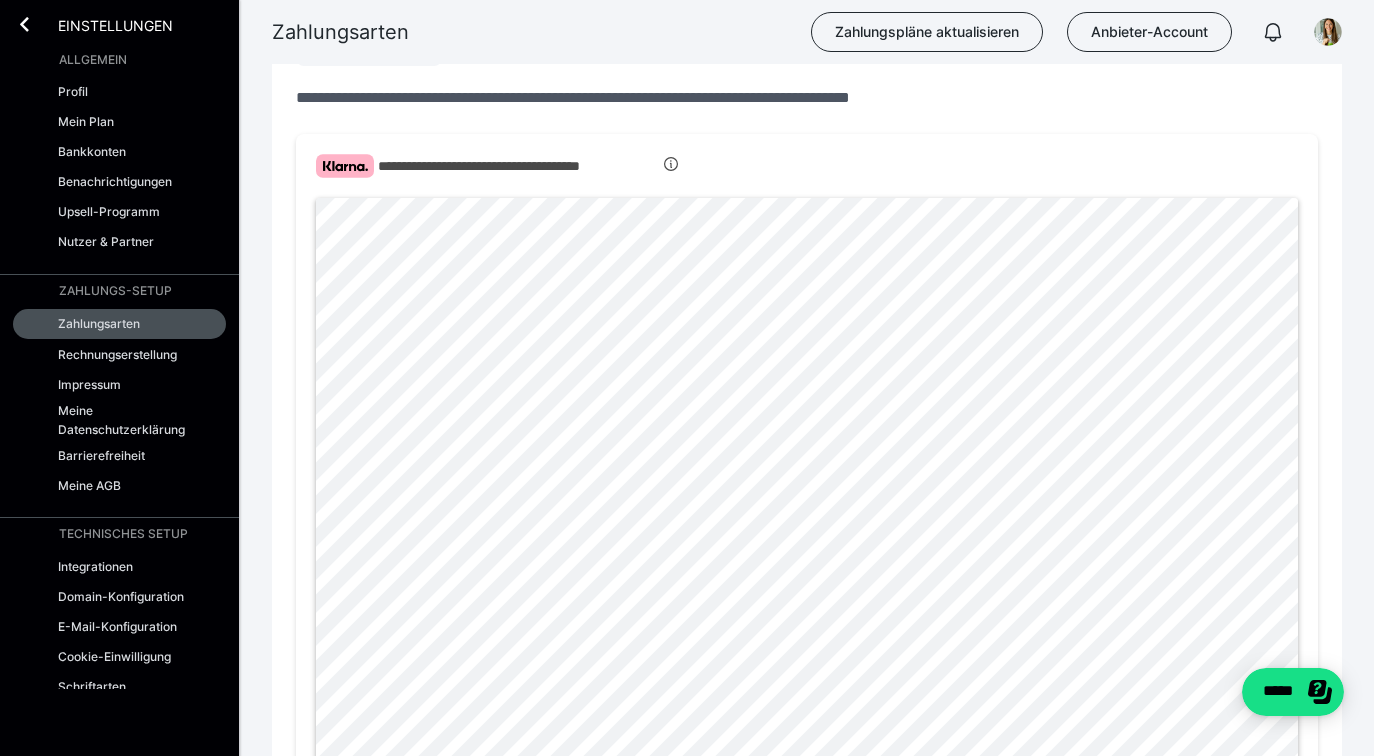 scroll, scrollTop: 696, scrollLeft: 0, axis: vertical 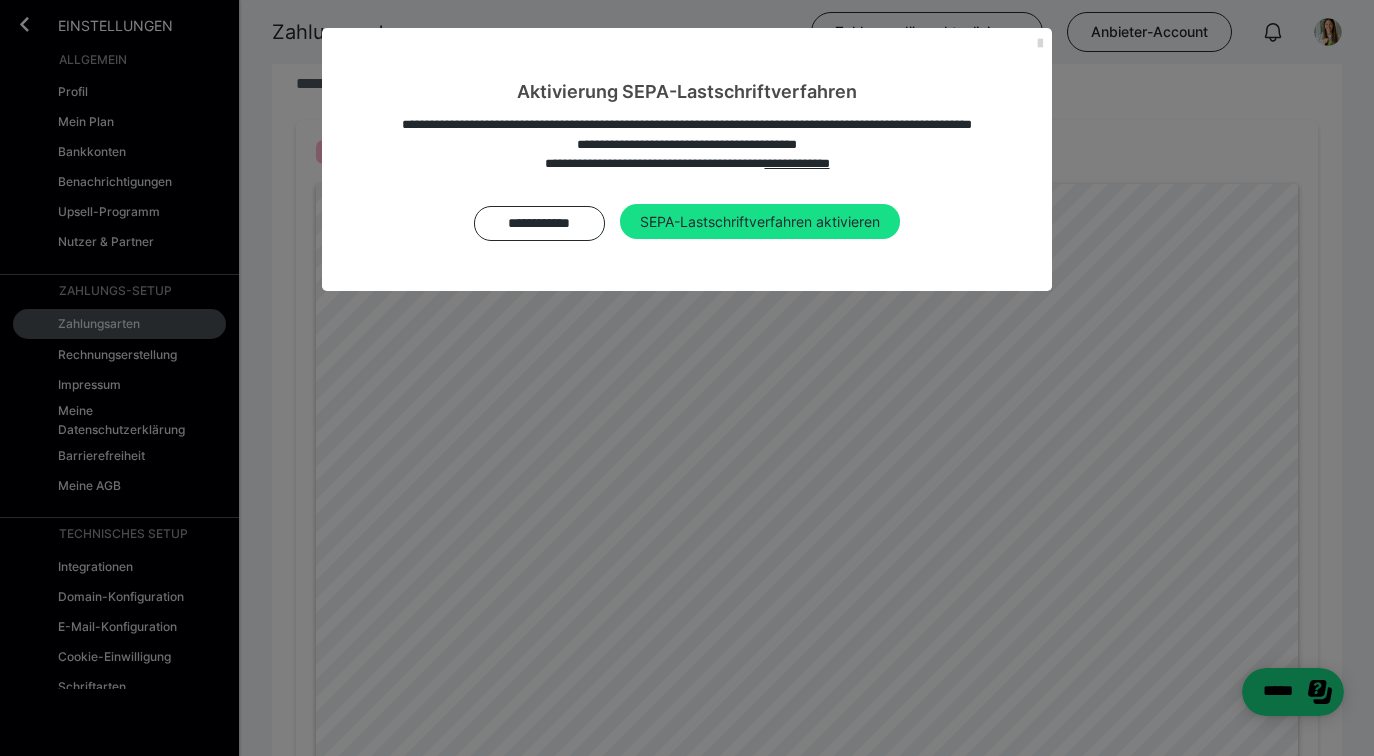 click at bounding box center [1040, 44] 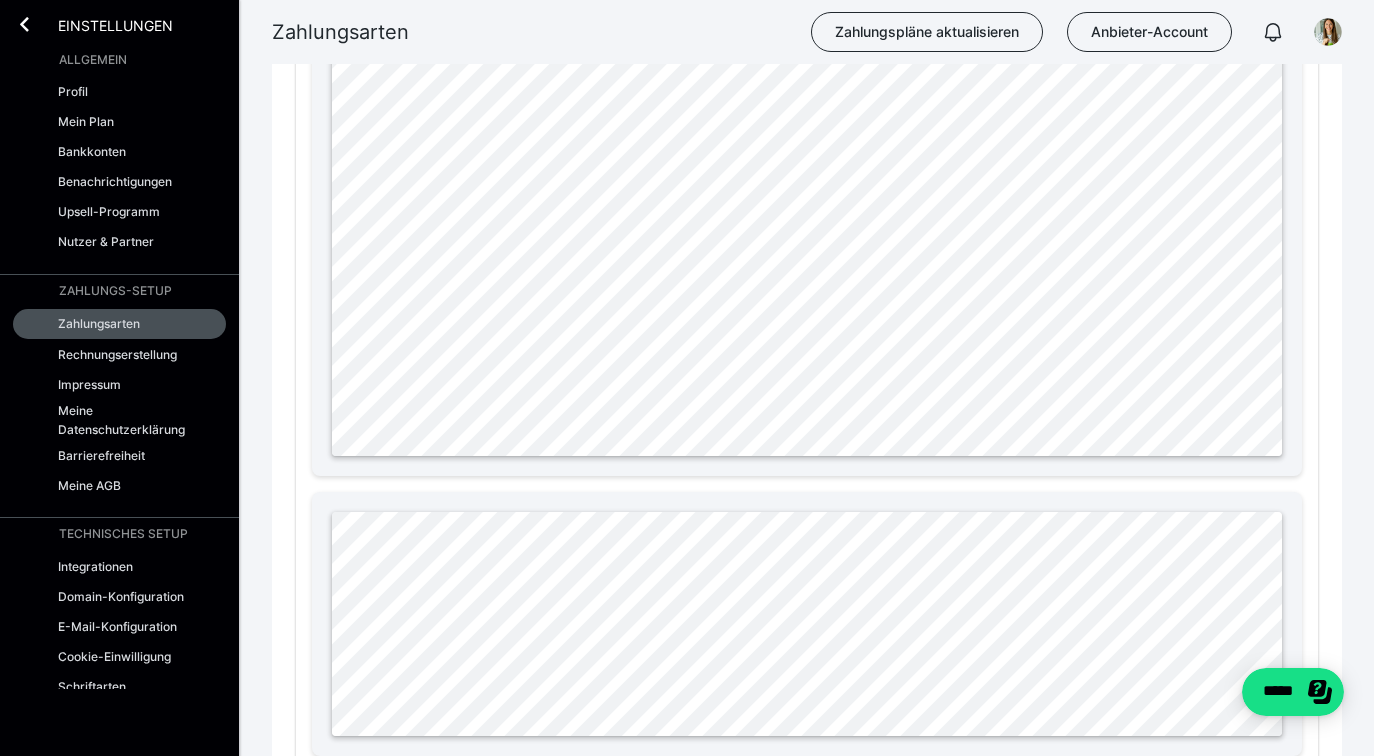 scroll, scrollTop: 2425, scrollLeft: 0, axis: vertical 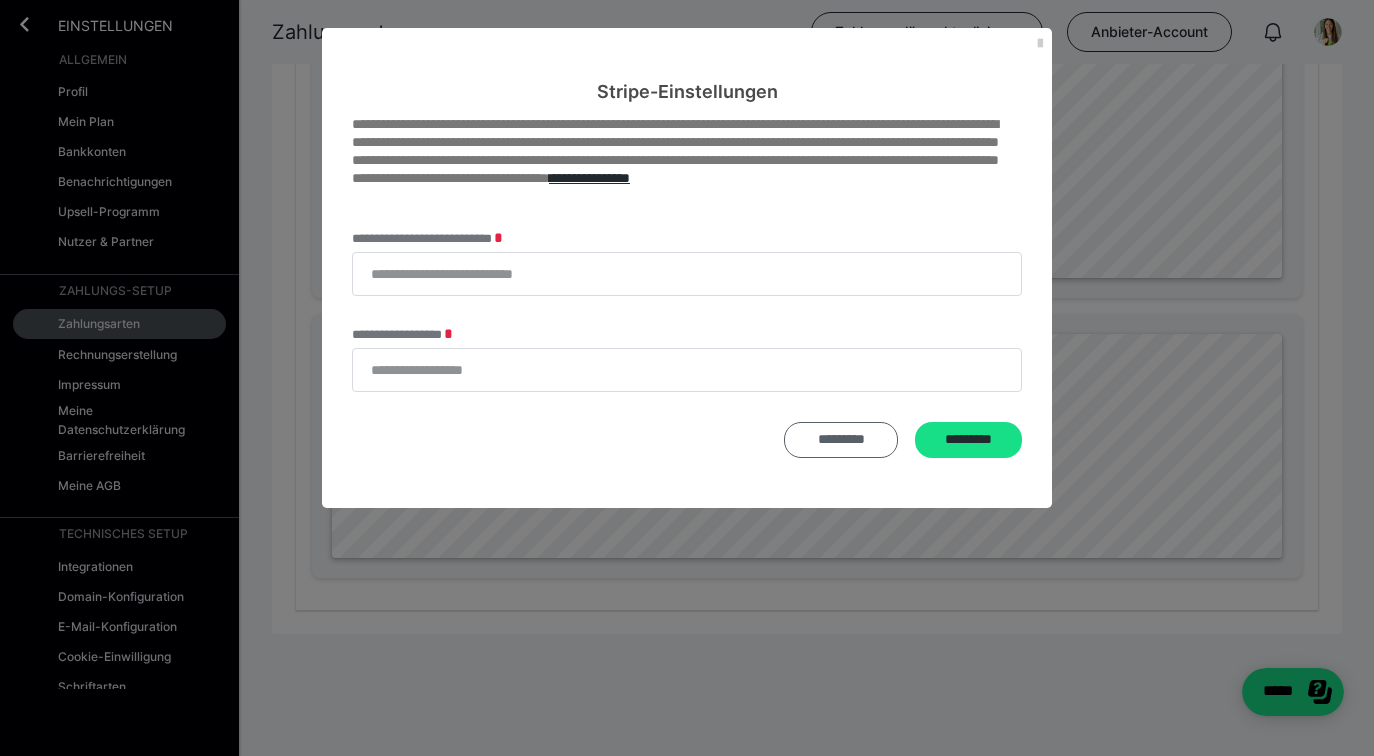 click on "*********" at bounding box center [841, 440] 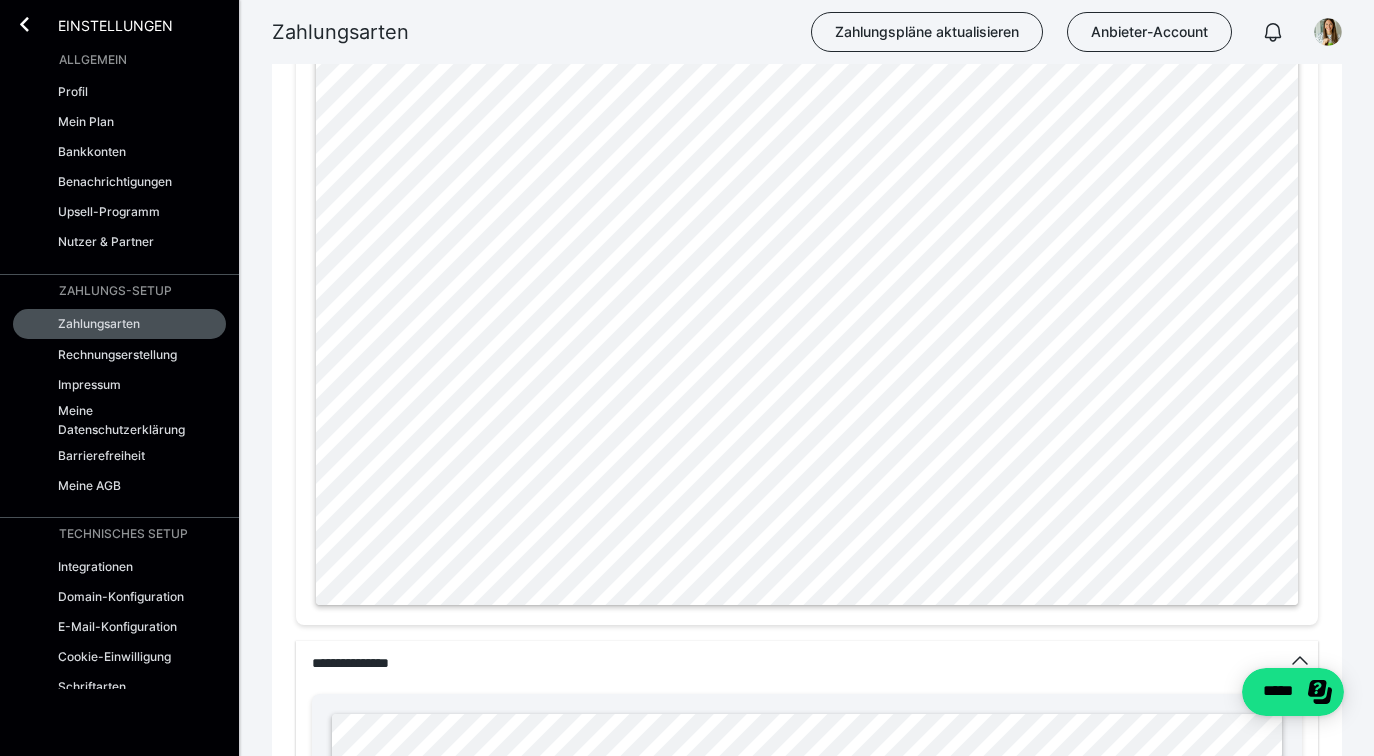 scroll, scrollTop: 0, scrollLeft: 0, axis: both 